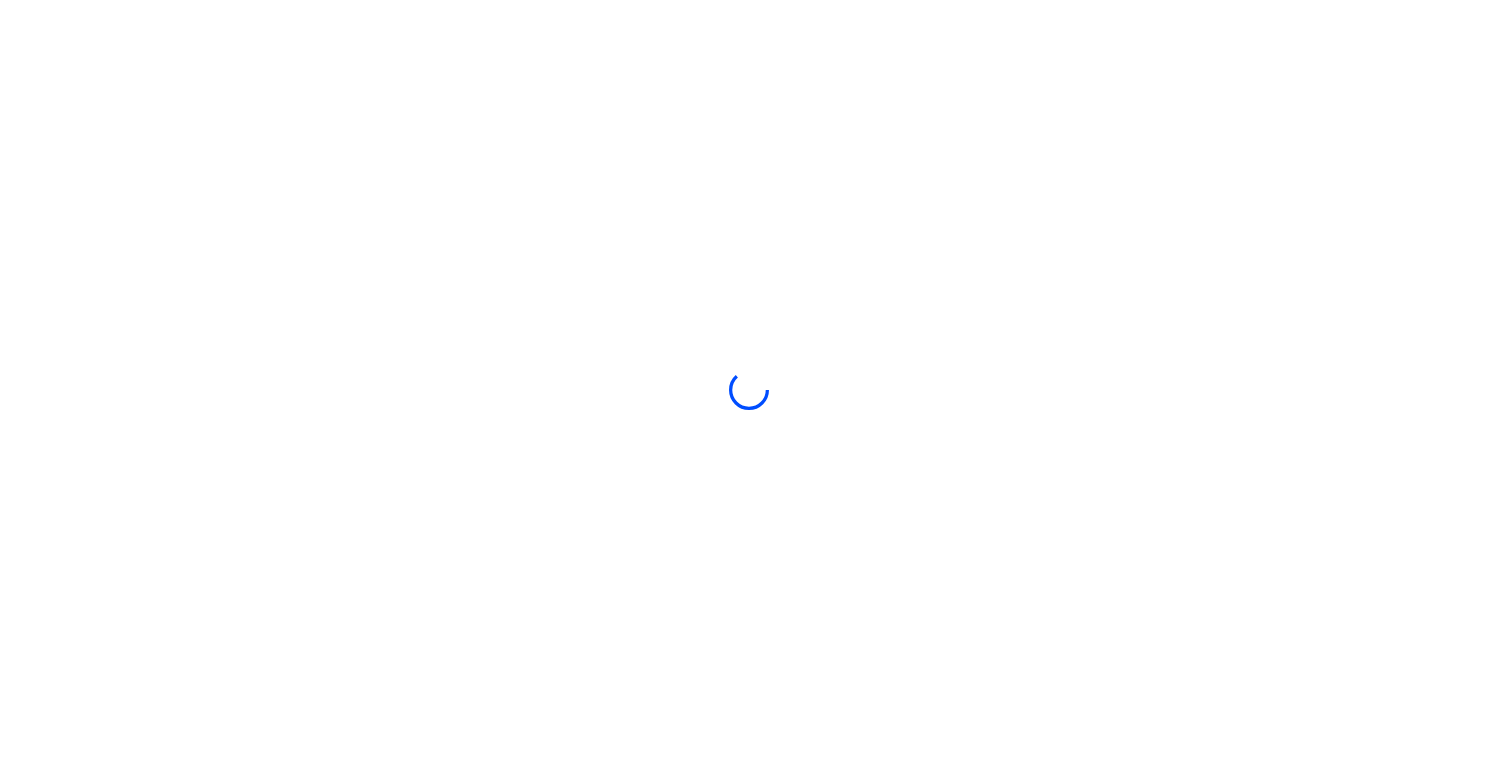 scroll, scrollTop: 0, scrollLeft: 0, axis: both 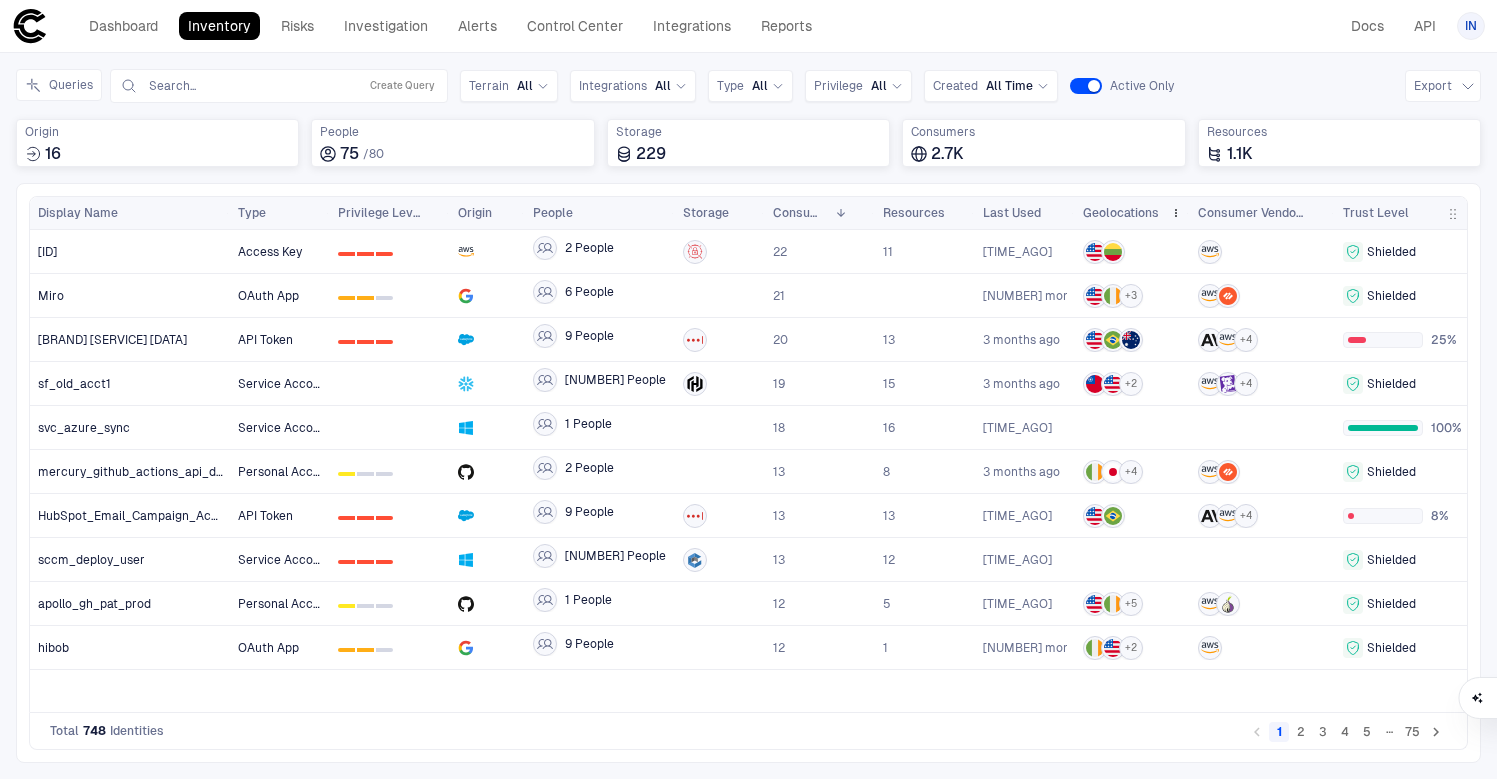 click on "Geolocations" at bounding box center (1122, 213) 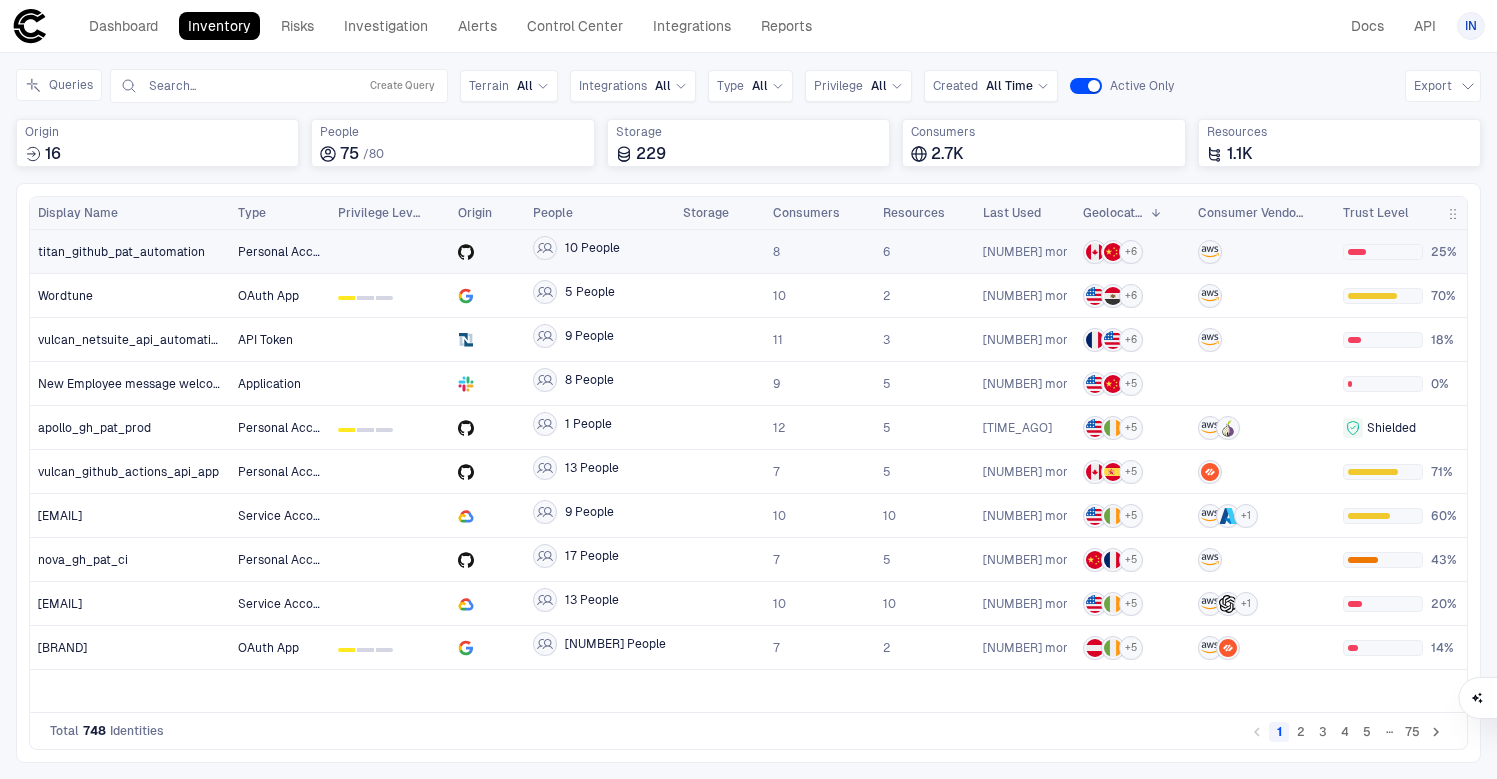 scroll, scrollTop: 0, scrollLeft: 40, axis: horizontal 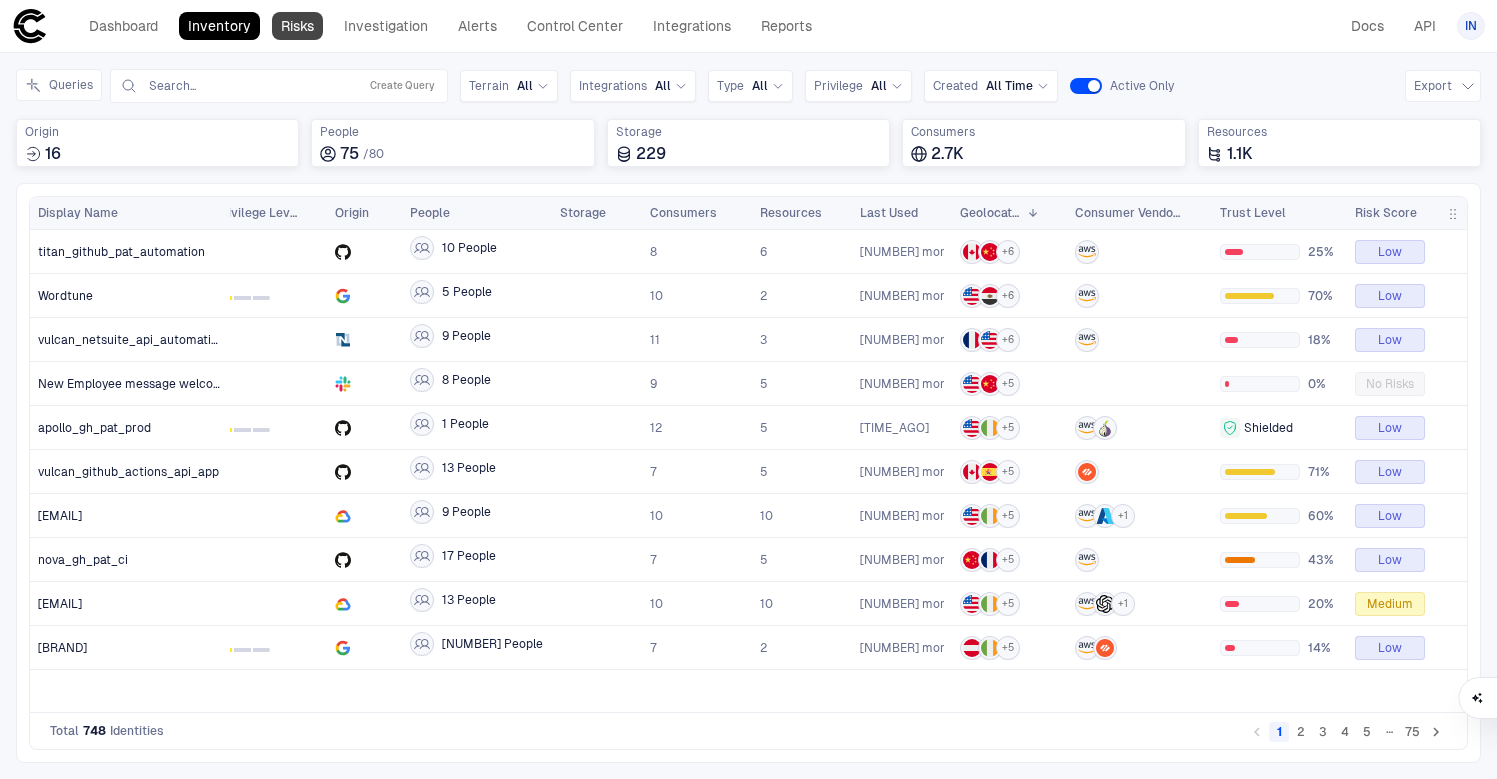 click on "Risks" at bounding box center [297, 26] 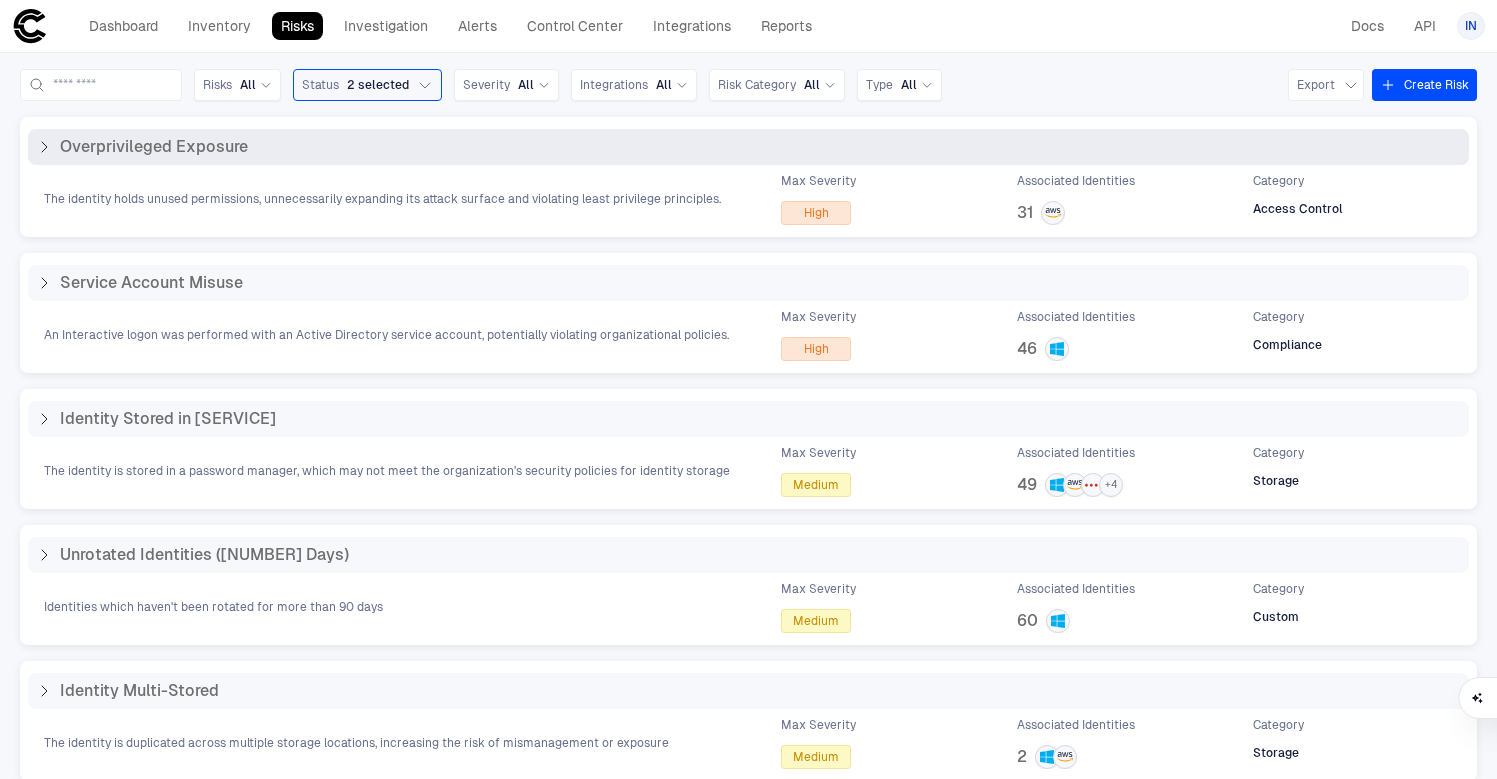 click 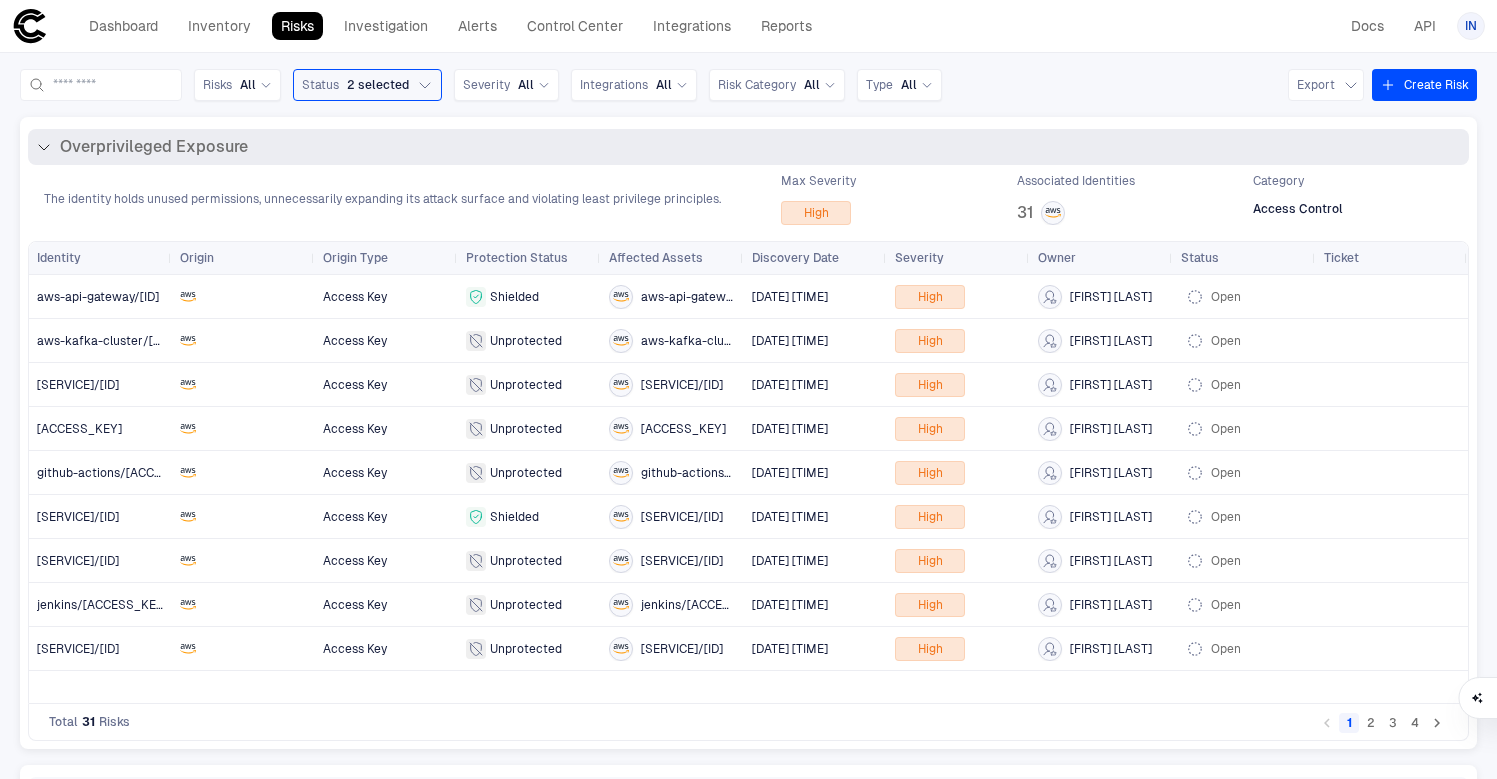 click 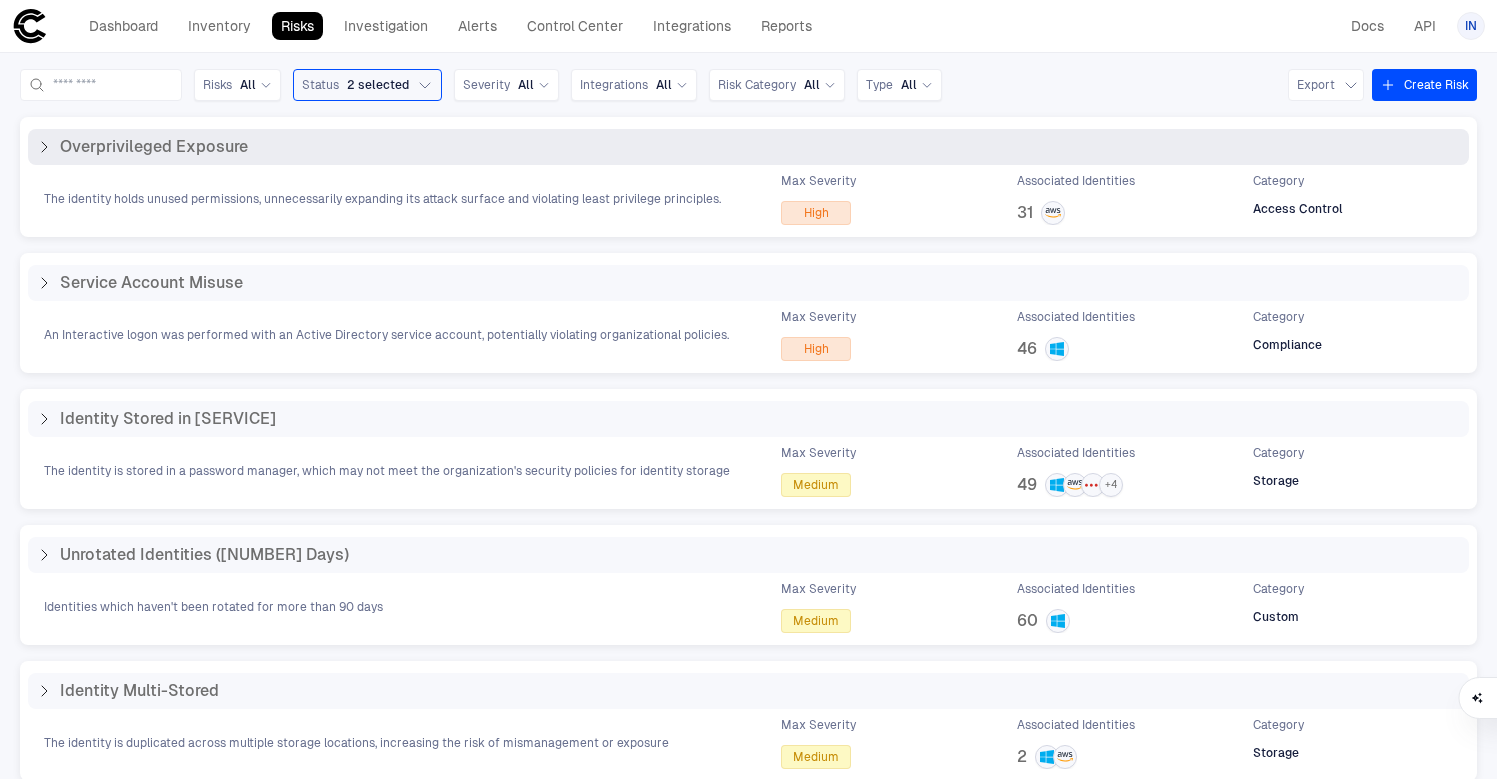 click 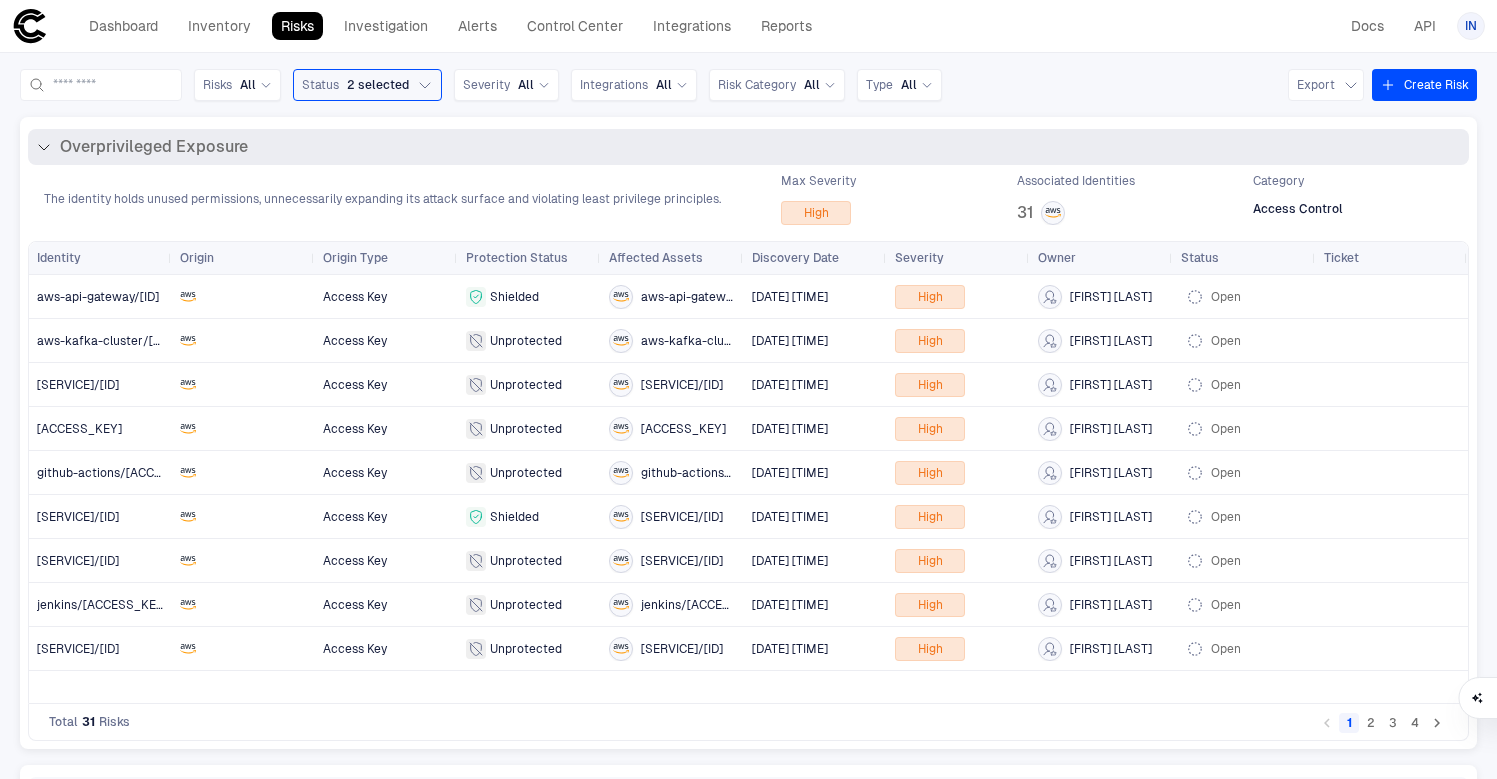 click 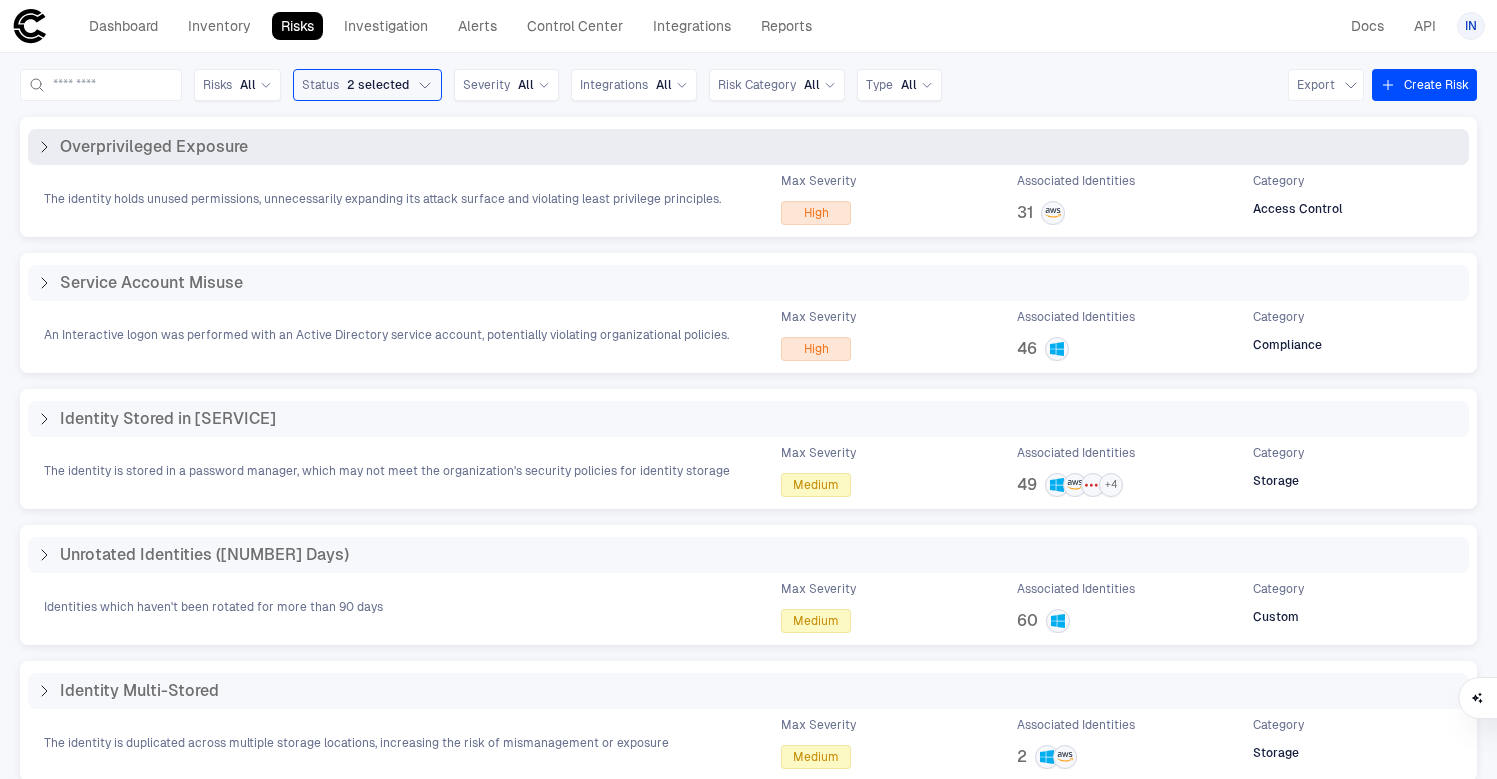 click 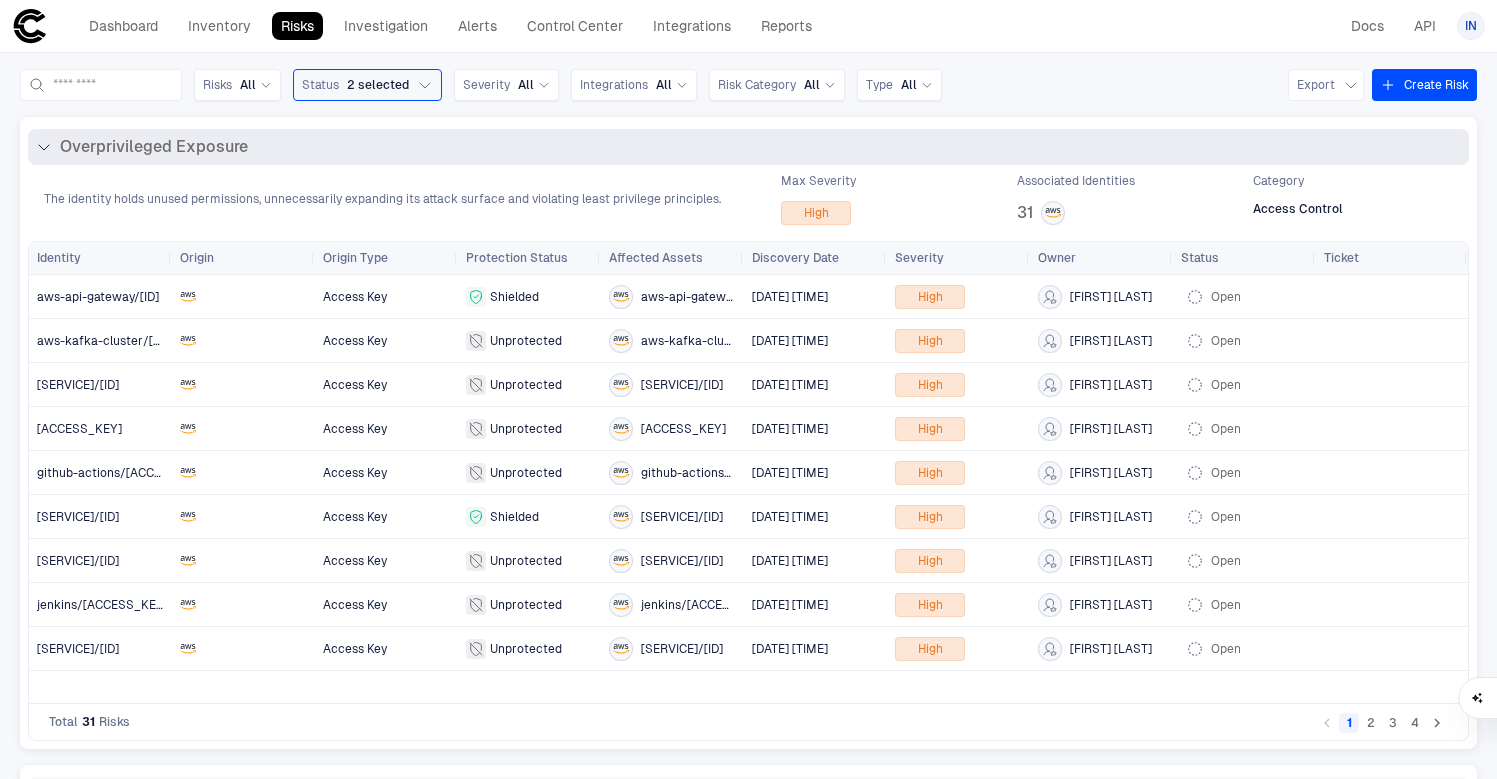 click 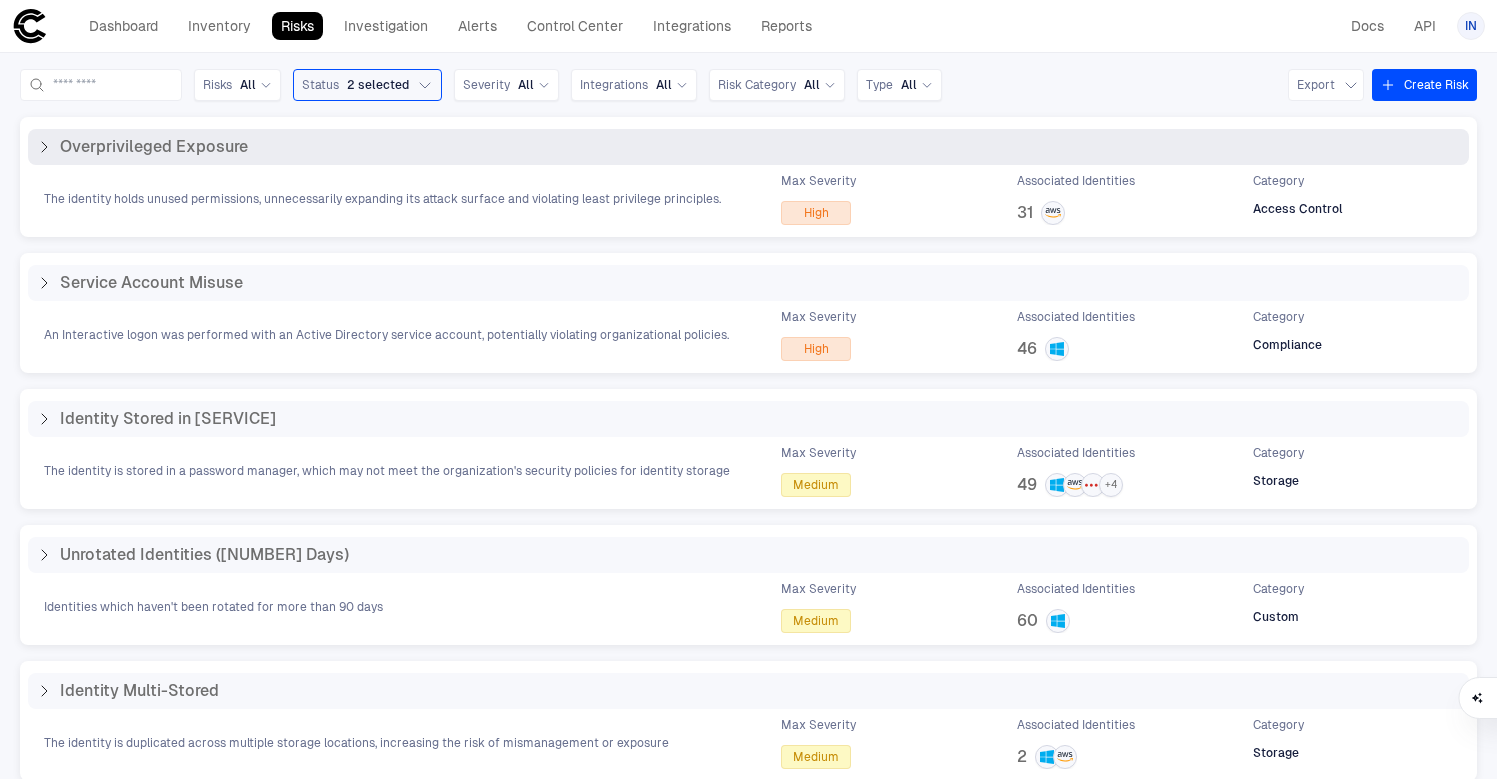 click 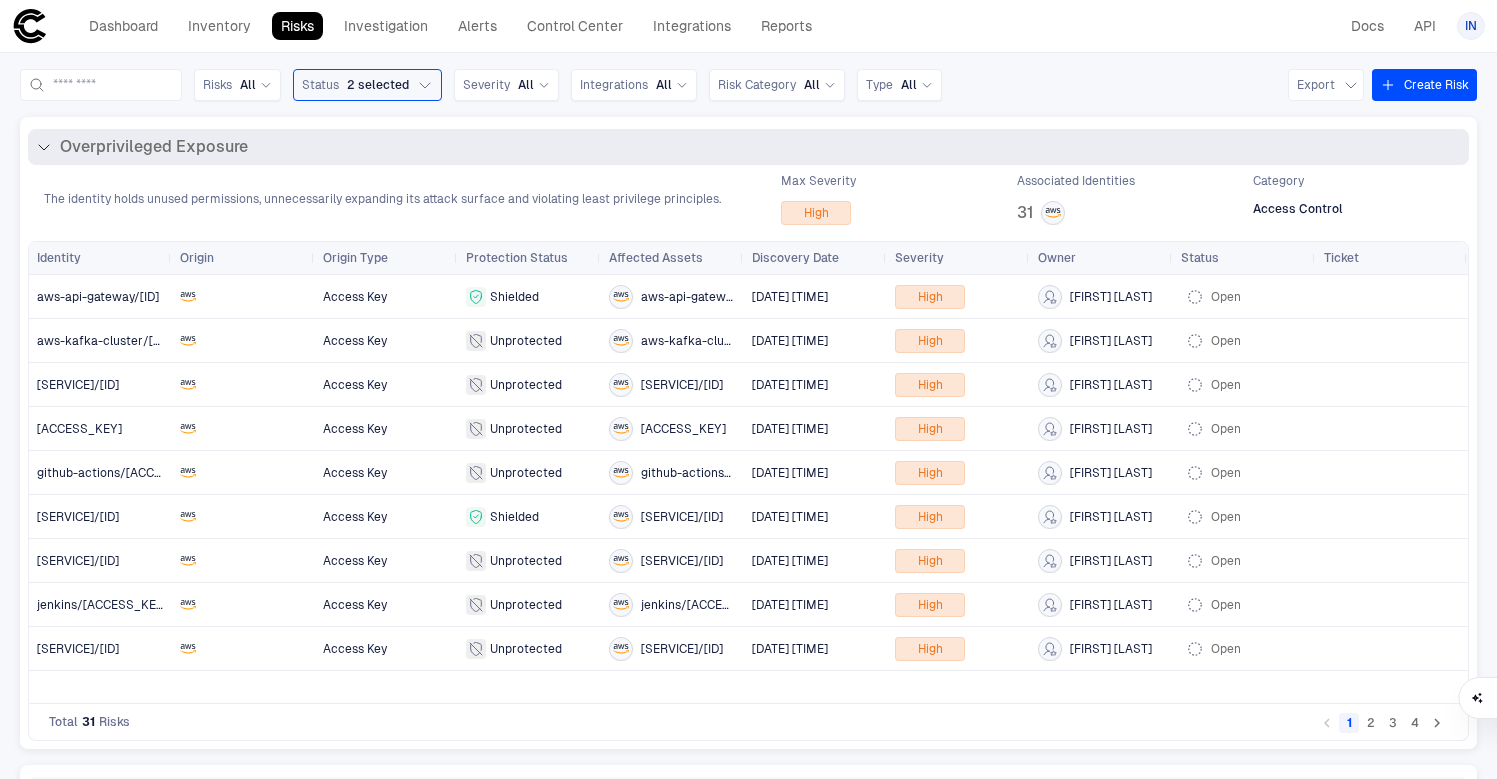 click 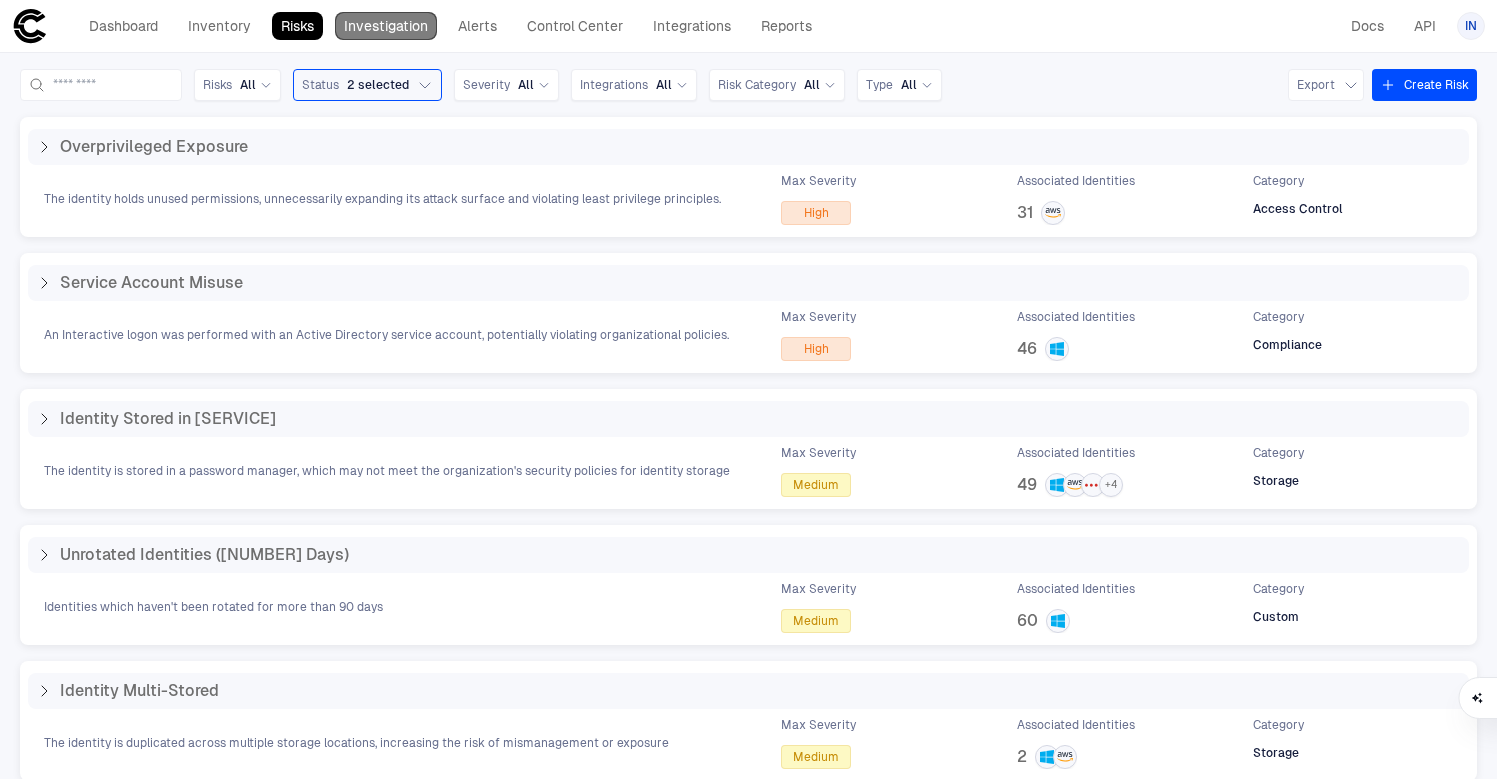 click on "Investigation" at bounding box center (386, 26) 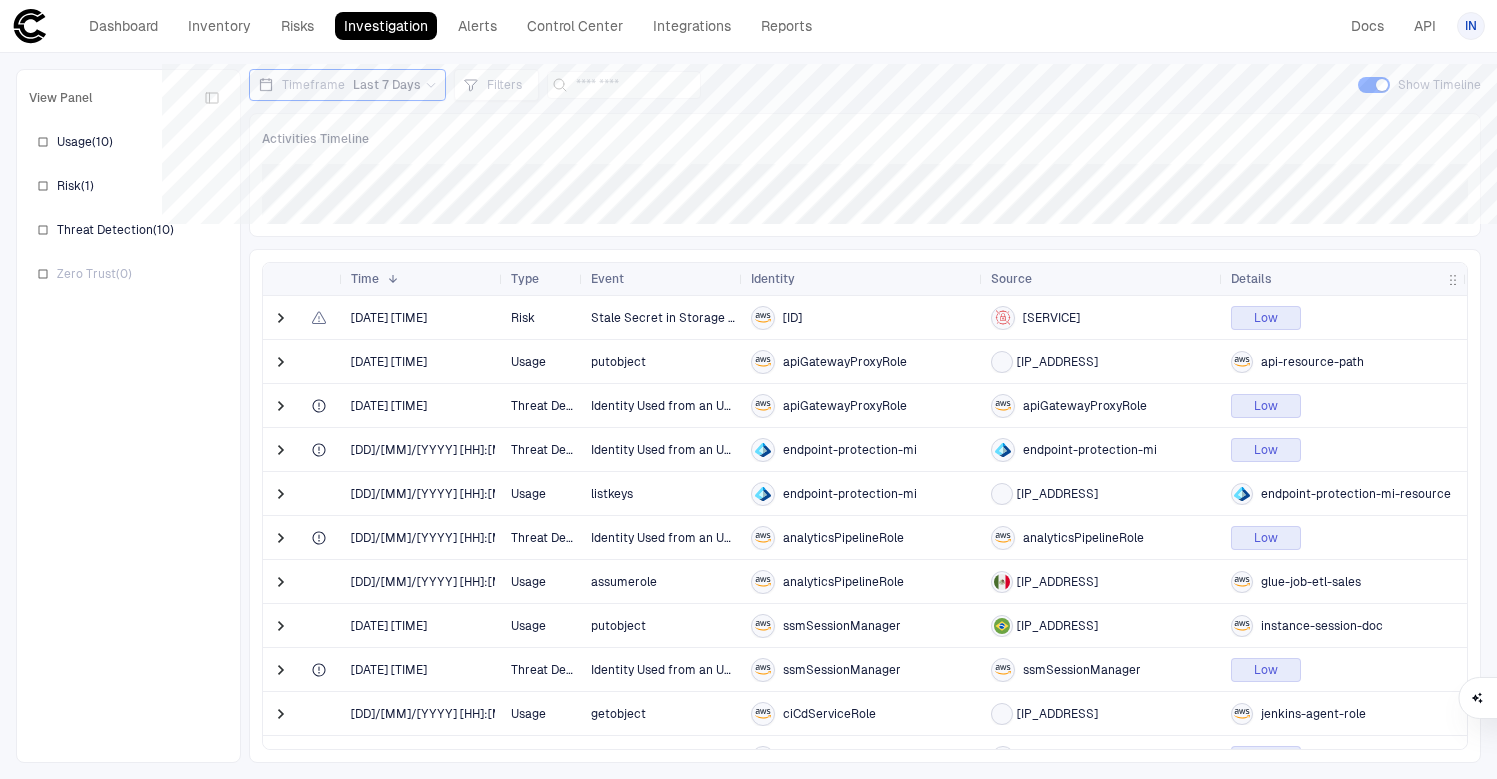 scroll, scrollTop: 85, scrollLeft: 0, axis: vertical 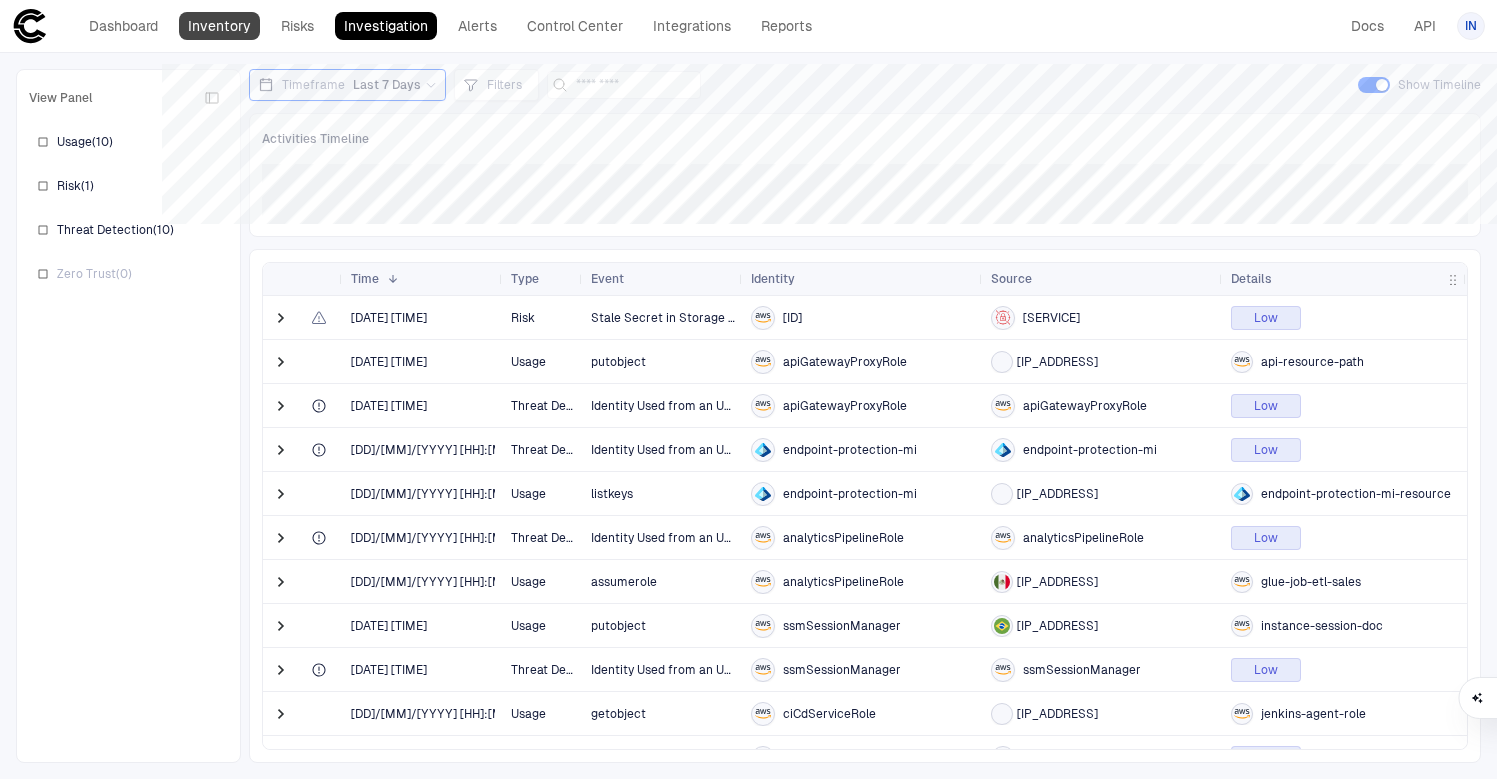 click on "Inventory" at bounding box center [219, 26] 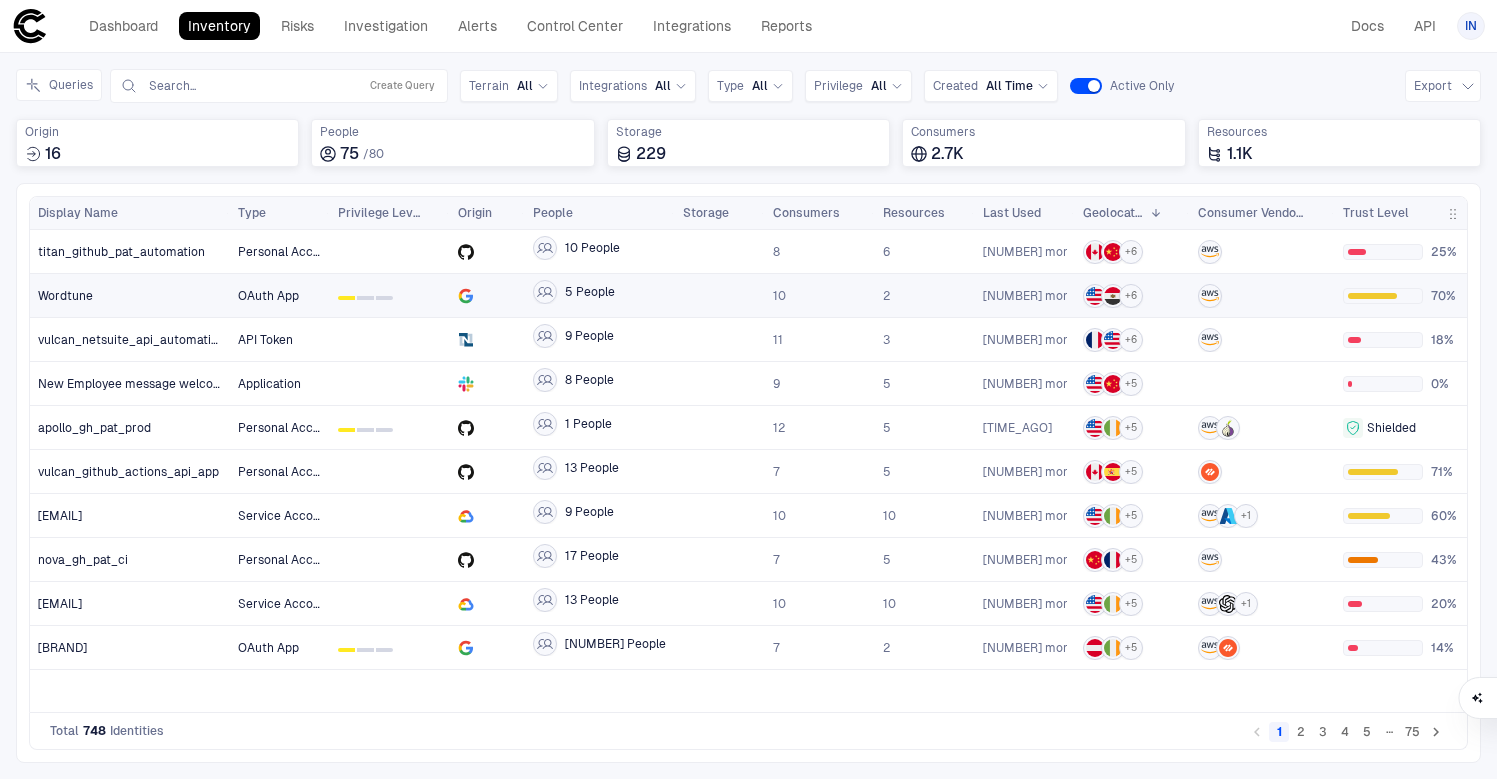 click on "OAuth App" at bounding box center [268, 296] 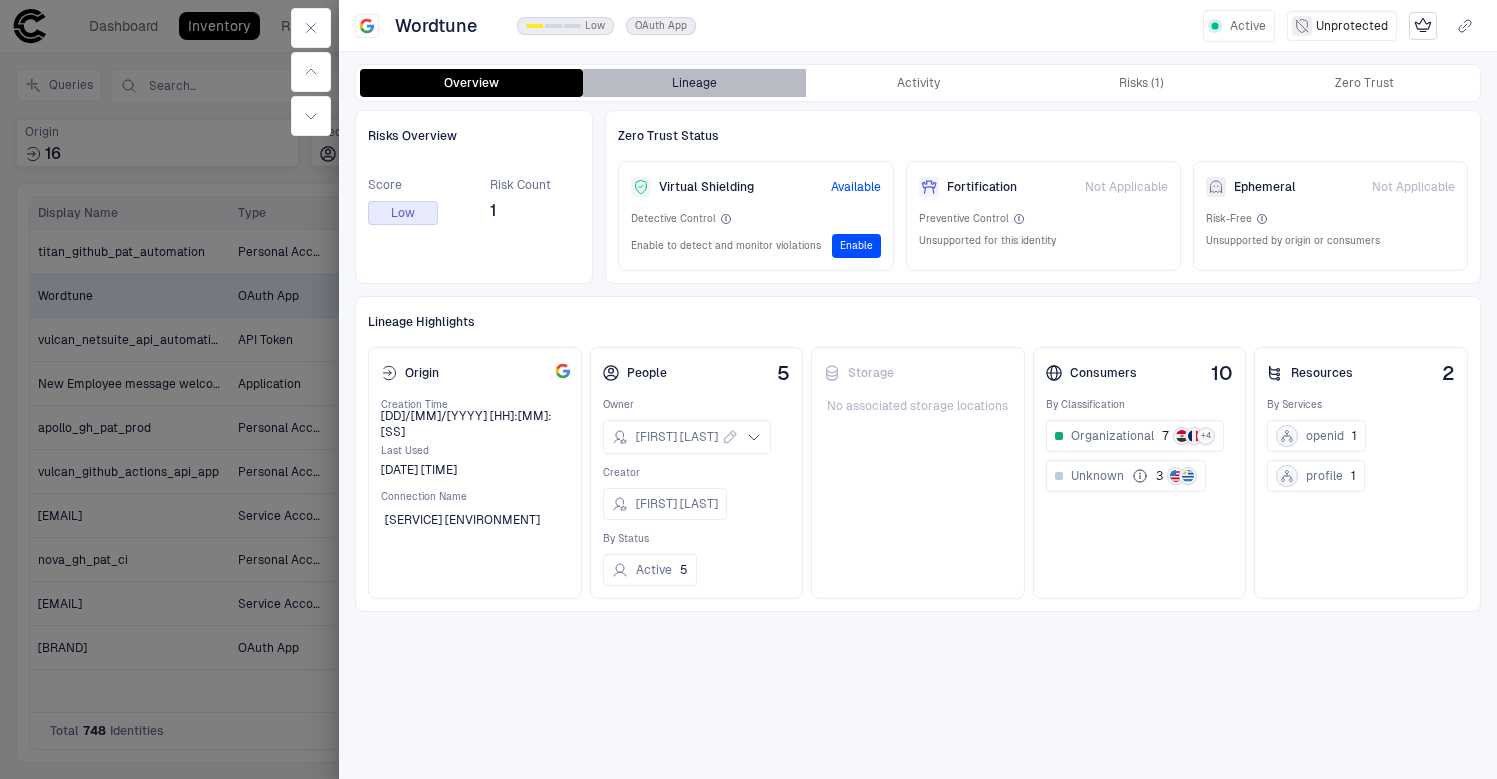 click on "Lineage" at bounding box center [694, 83] 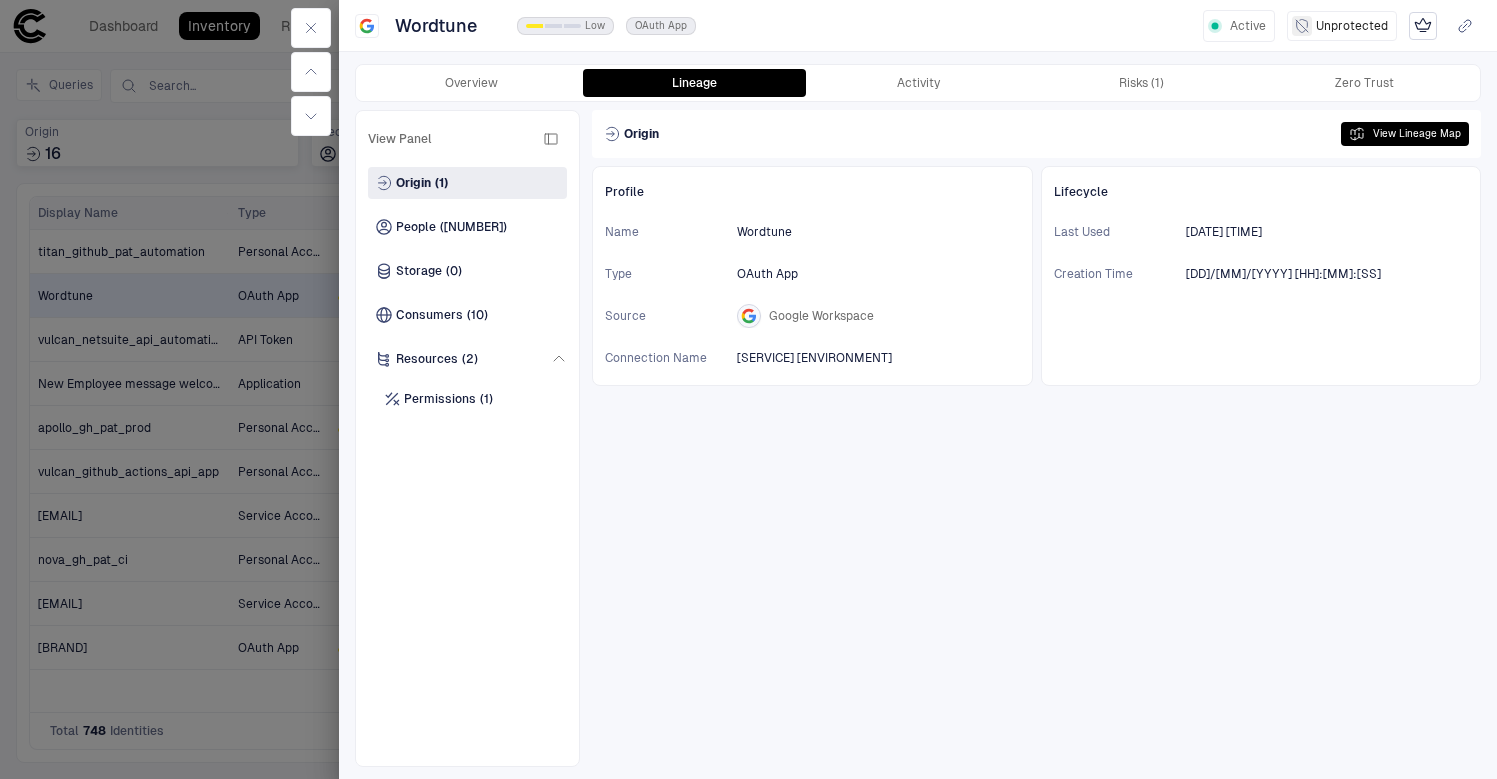 click on "Overview Lineage Activity Risks (1) Zero Trust" at bounding box center (918, 83) 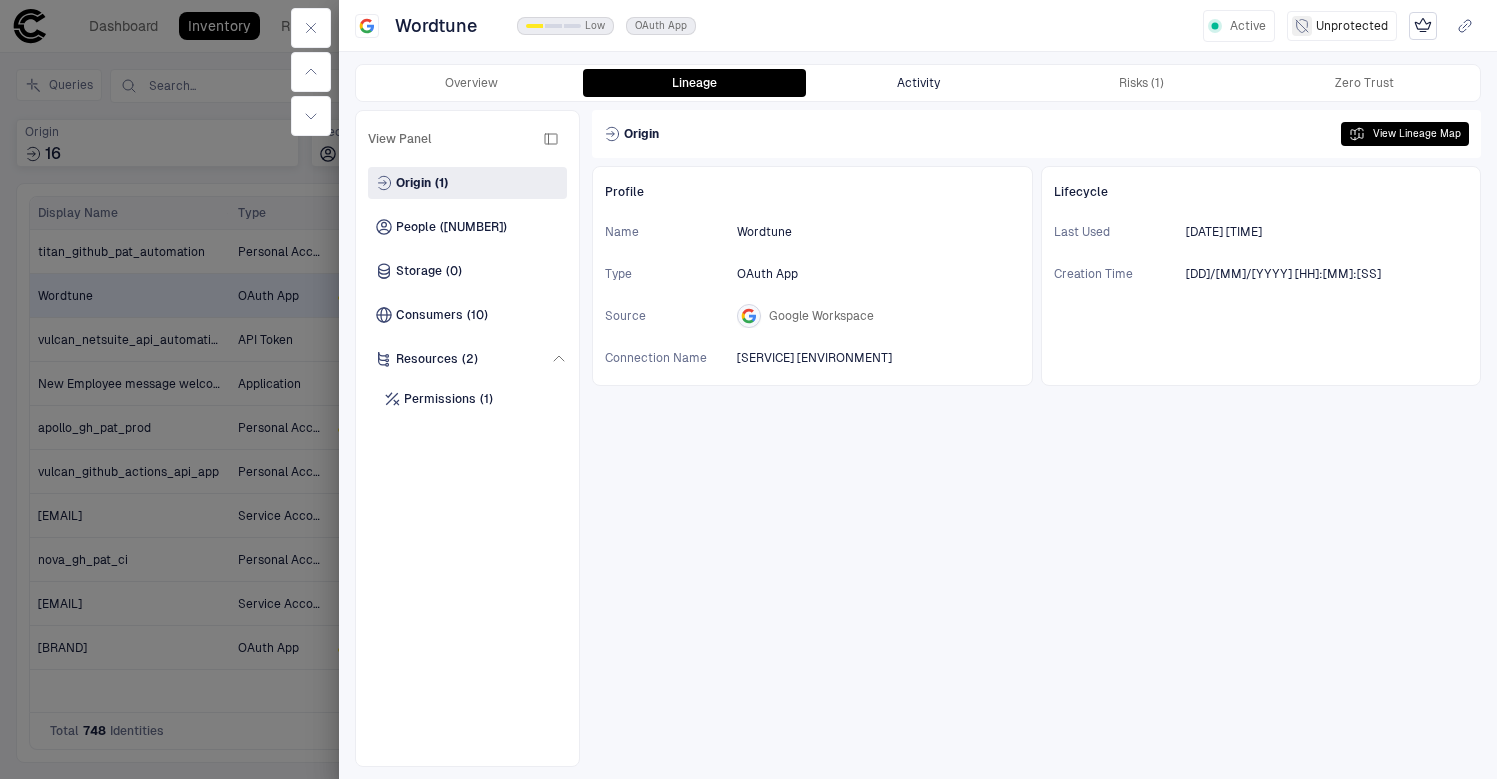 click on "Activity" at bounding box center [917, 83] 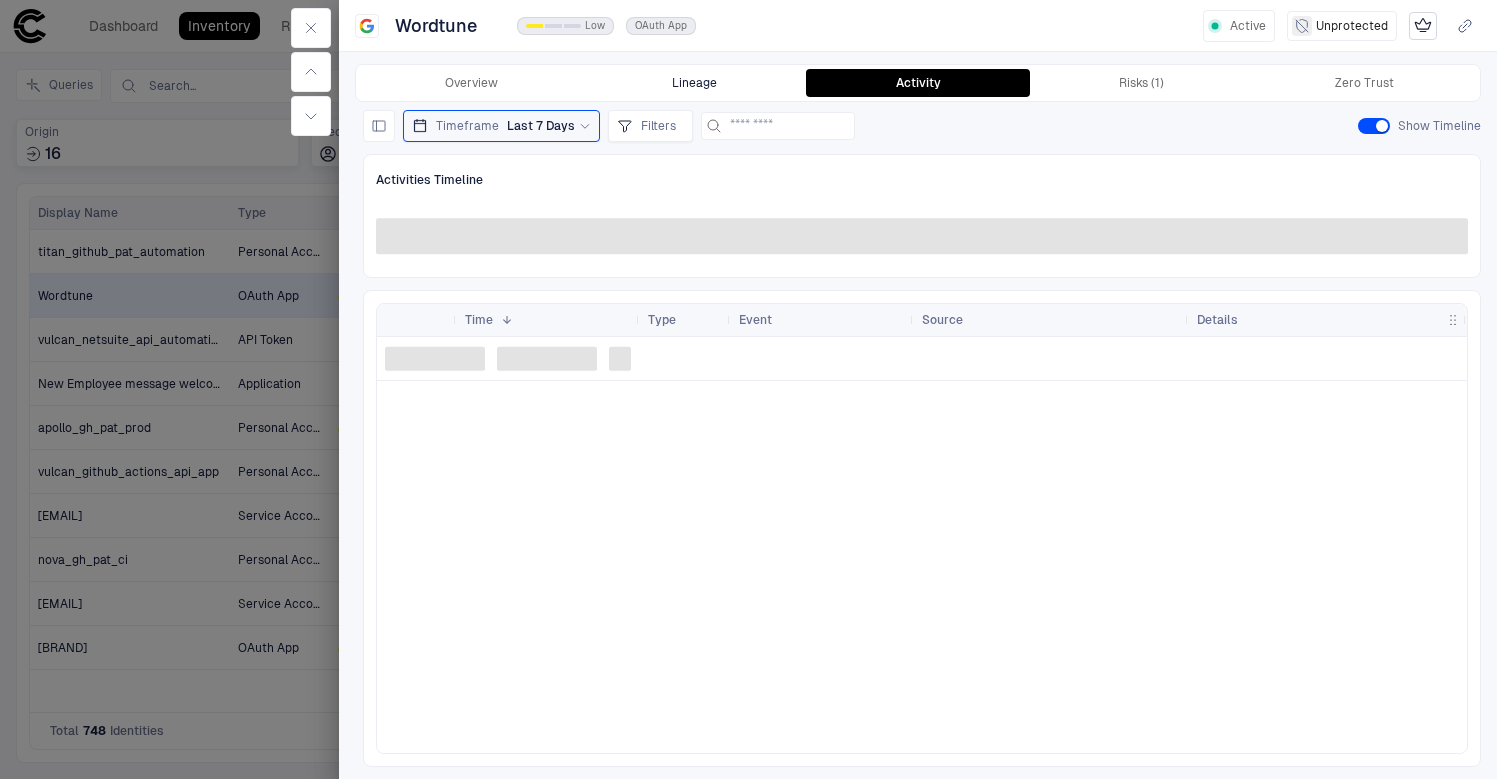 click on "Lineage" at bounding box center (694, 83) 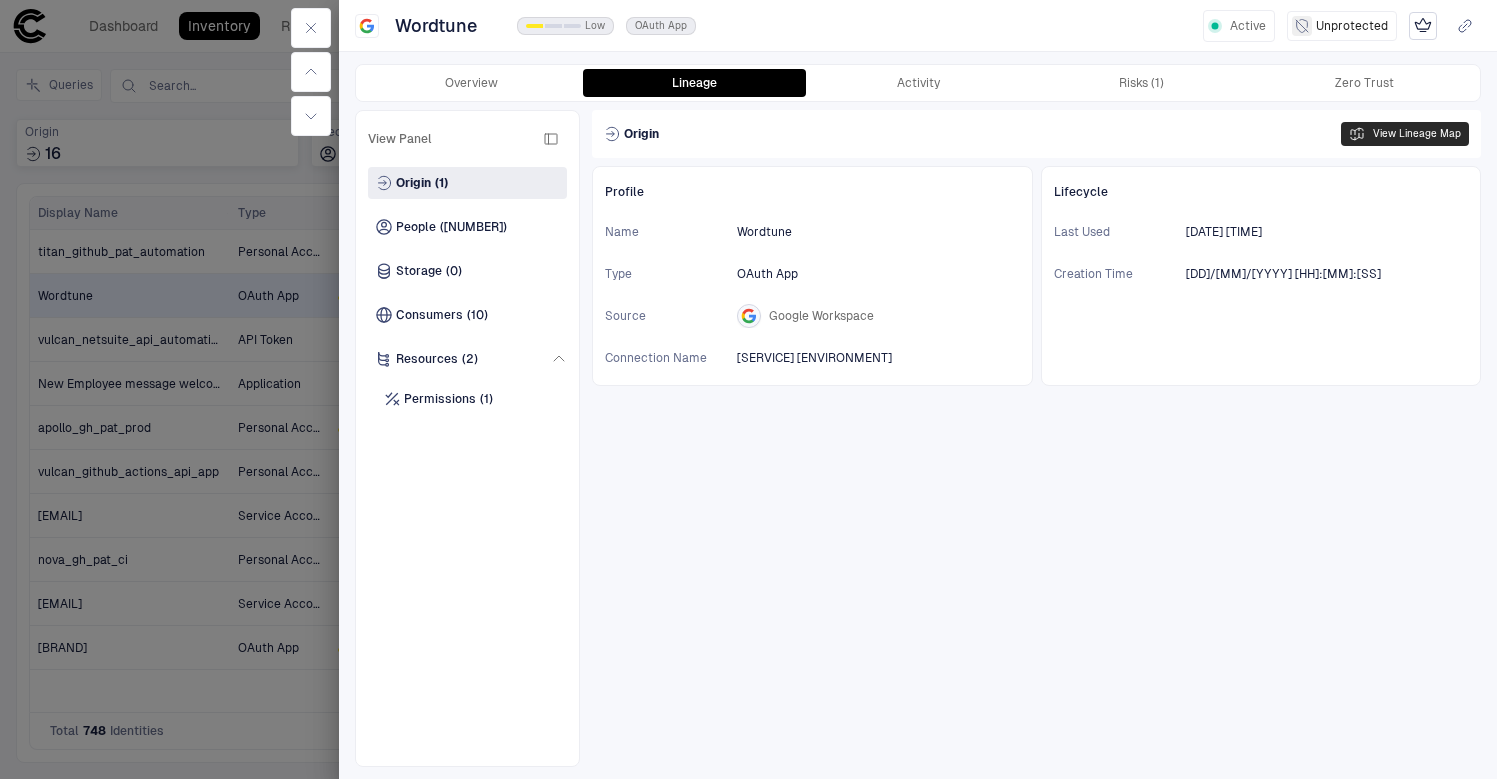click on "View Lineage Map" at bounding box center [1405, 134] 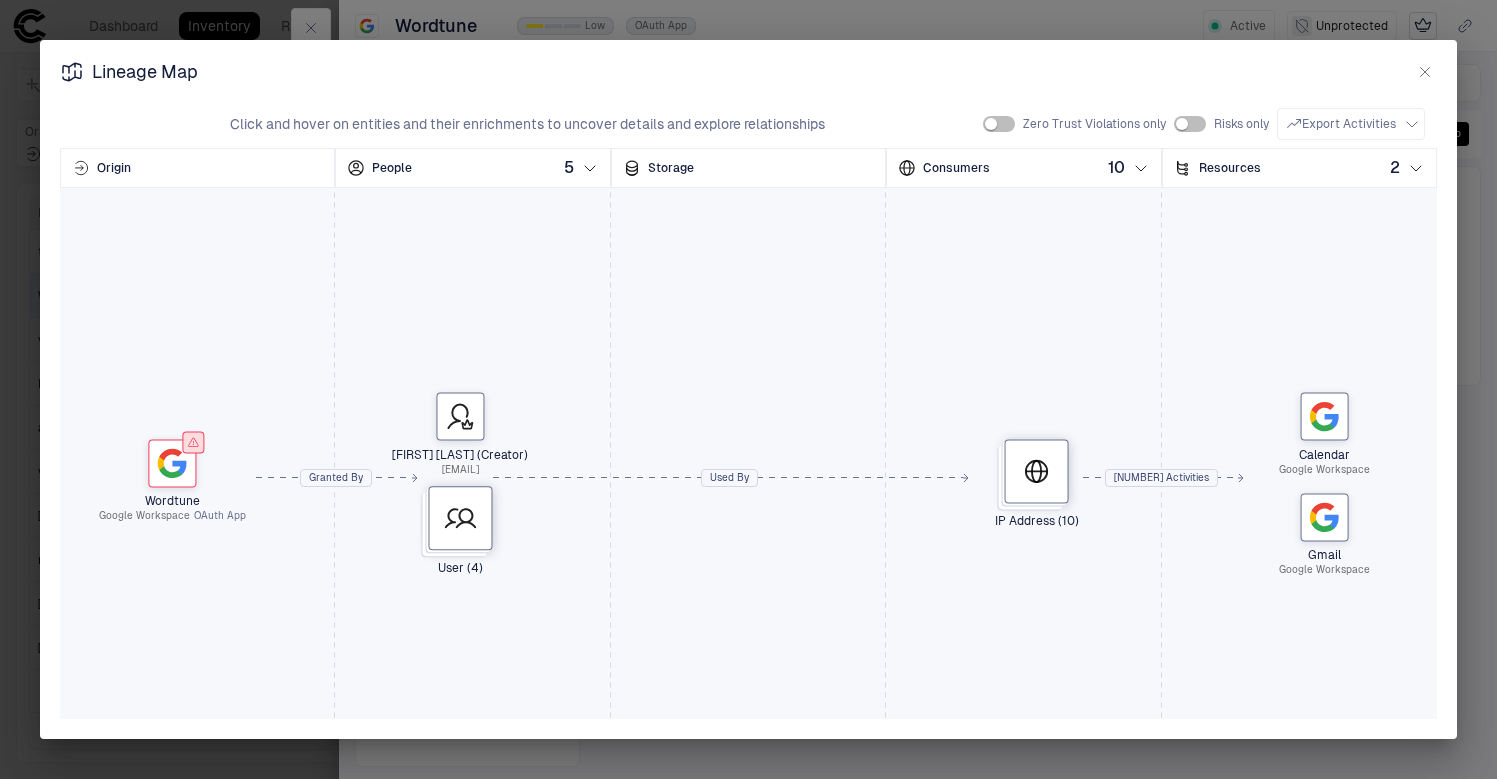 click on "Lineage Map" at bounding box center [748, 80] 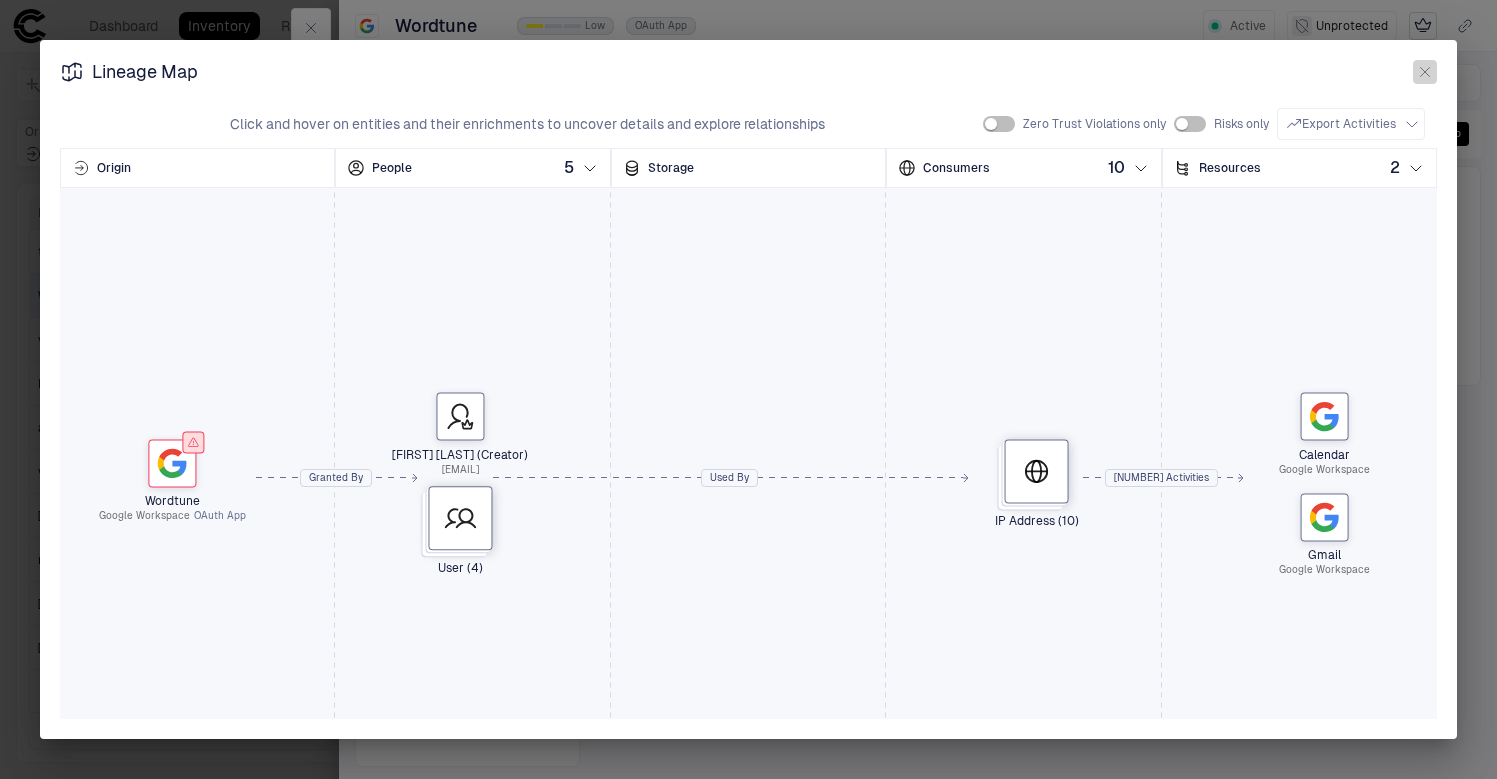 click 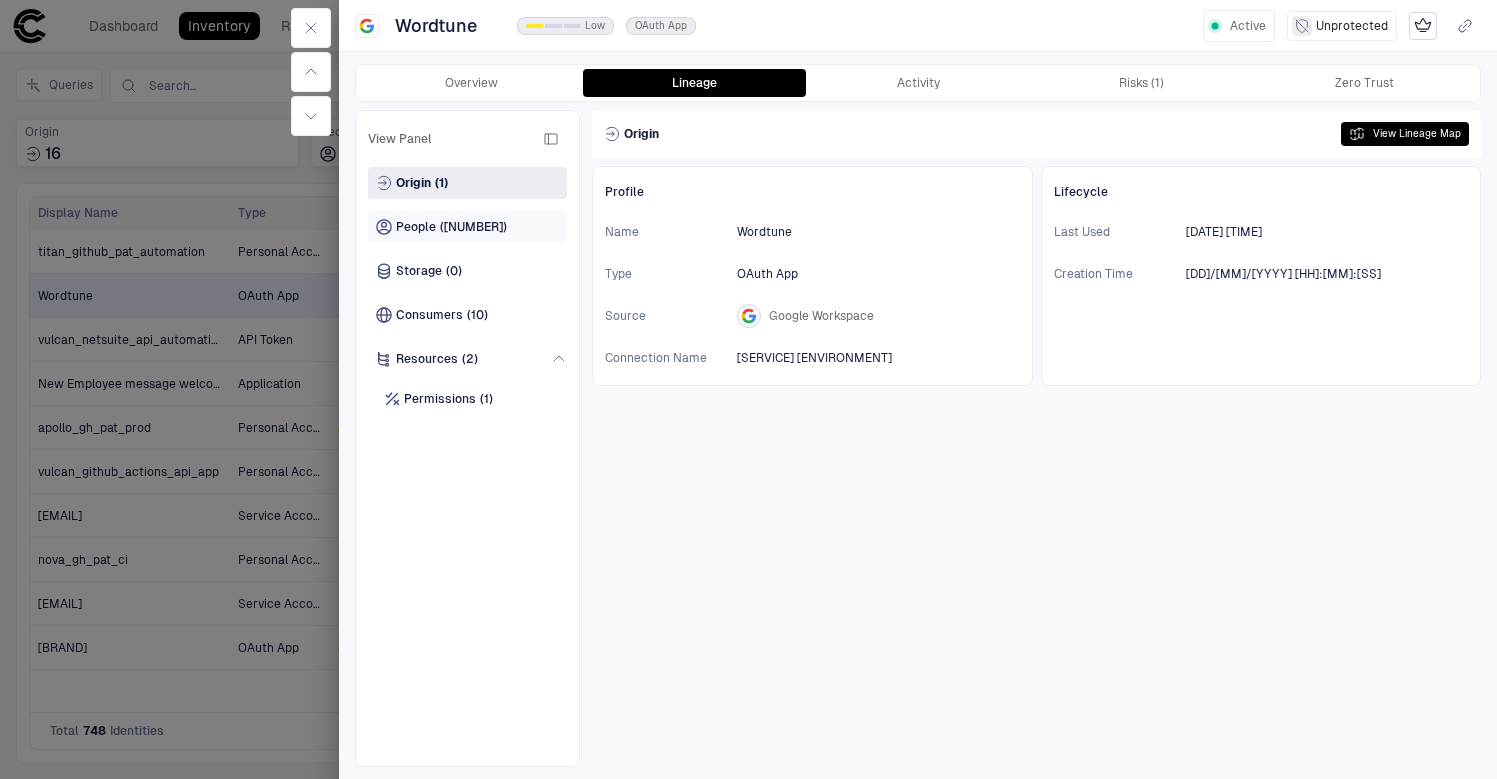 click on "People" at bounding box center [416, 227] 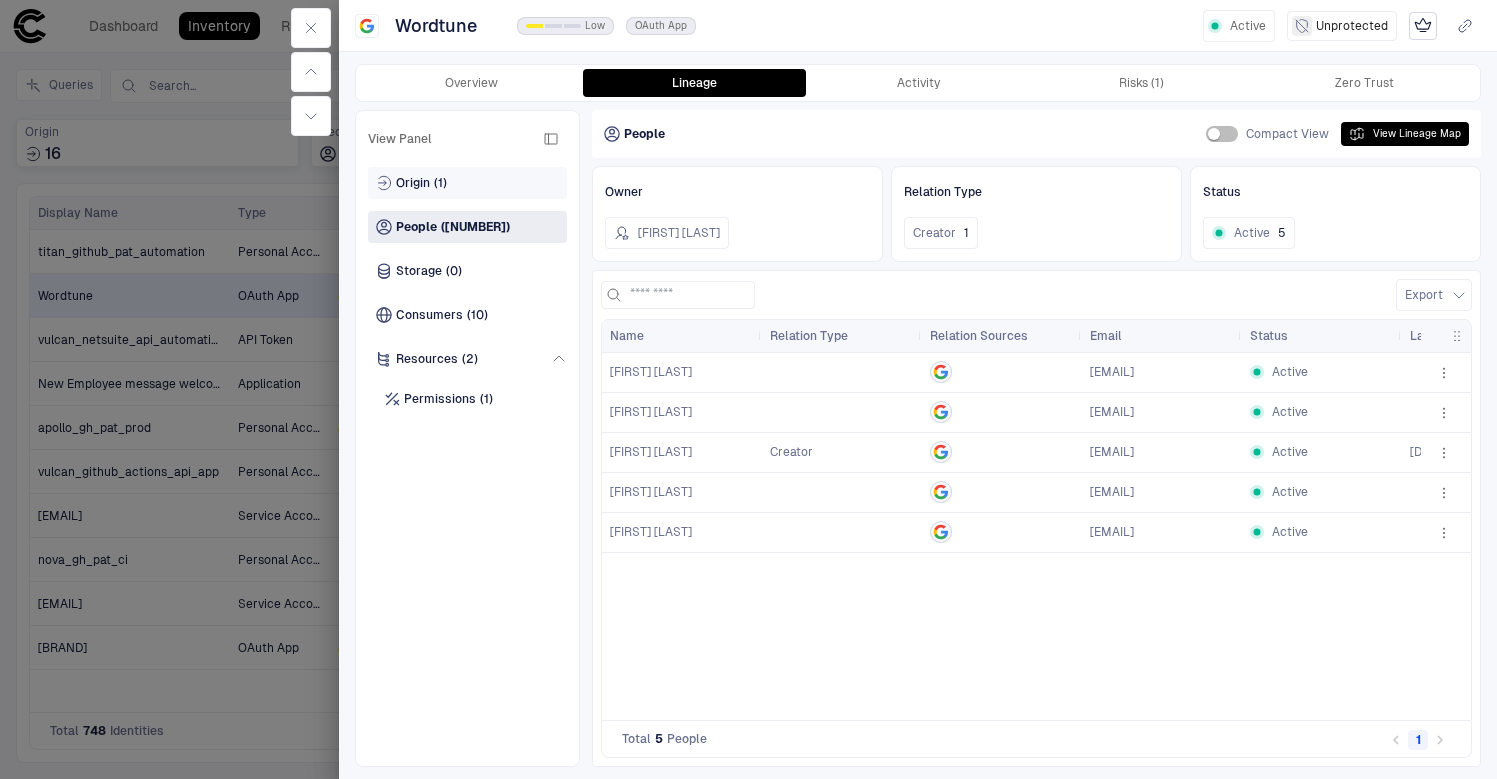 click on "Origin (1)" at bounding box center (467, 183) 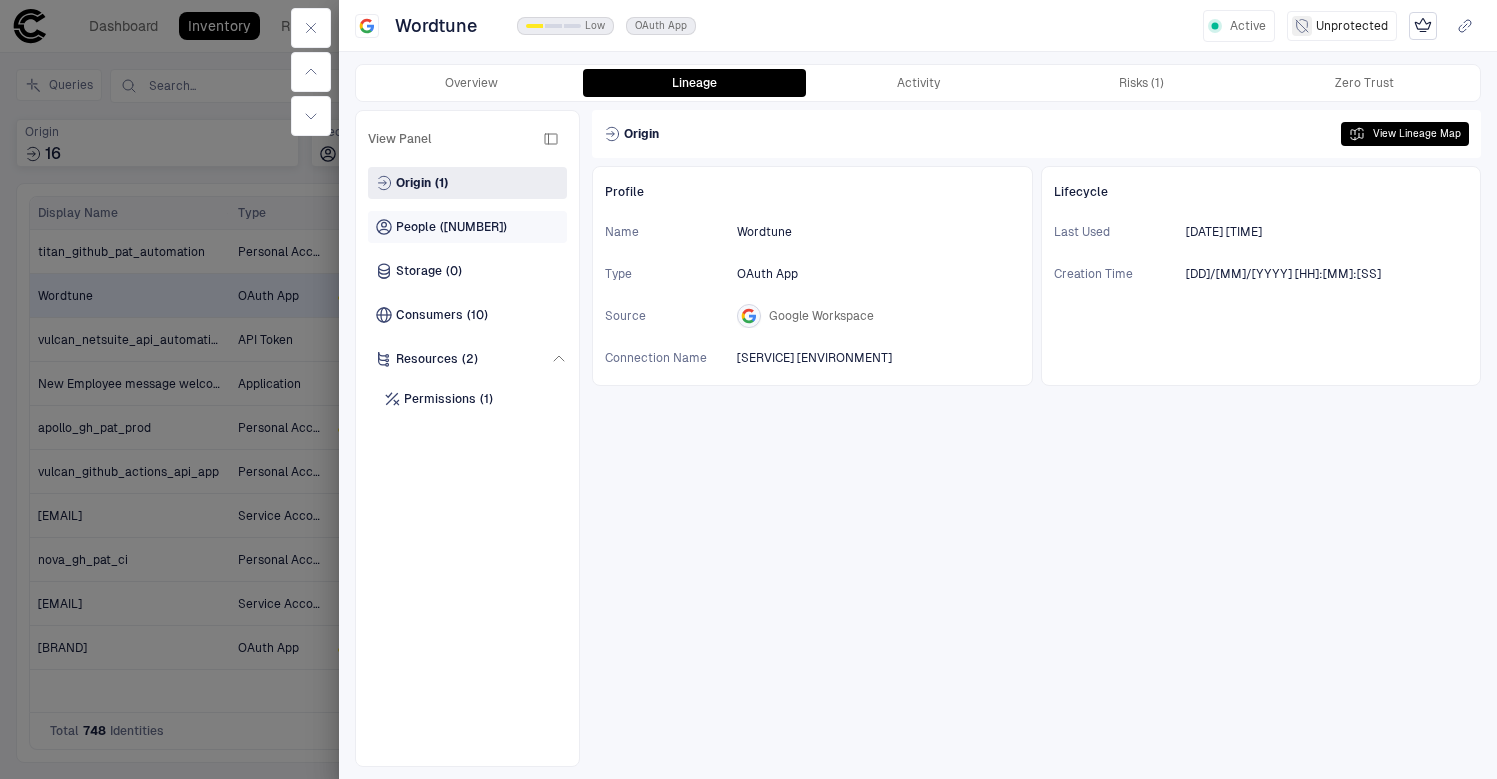 click on "People (5)" at bounding box center (467, 227) 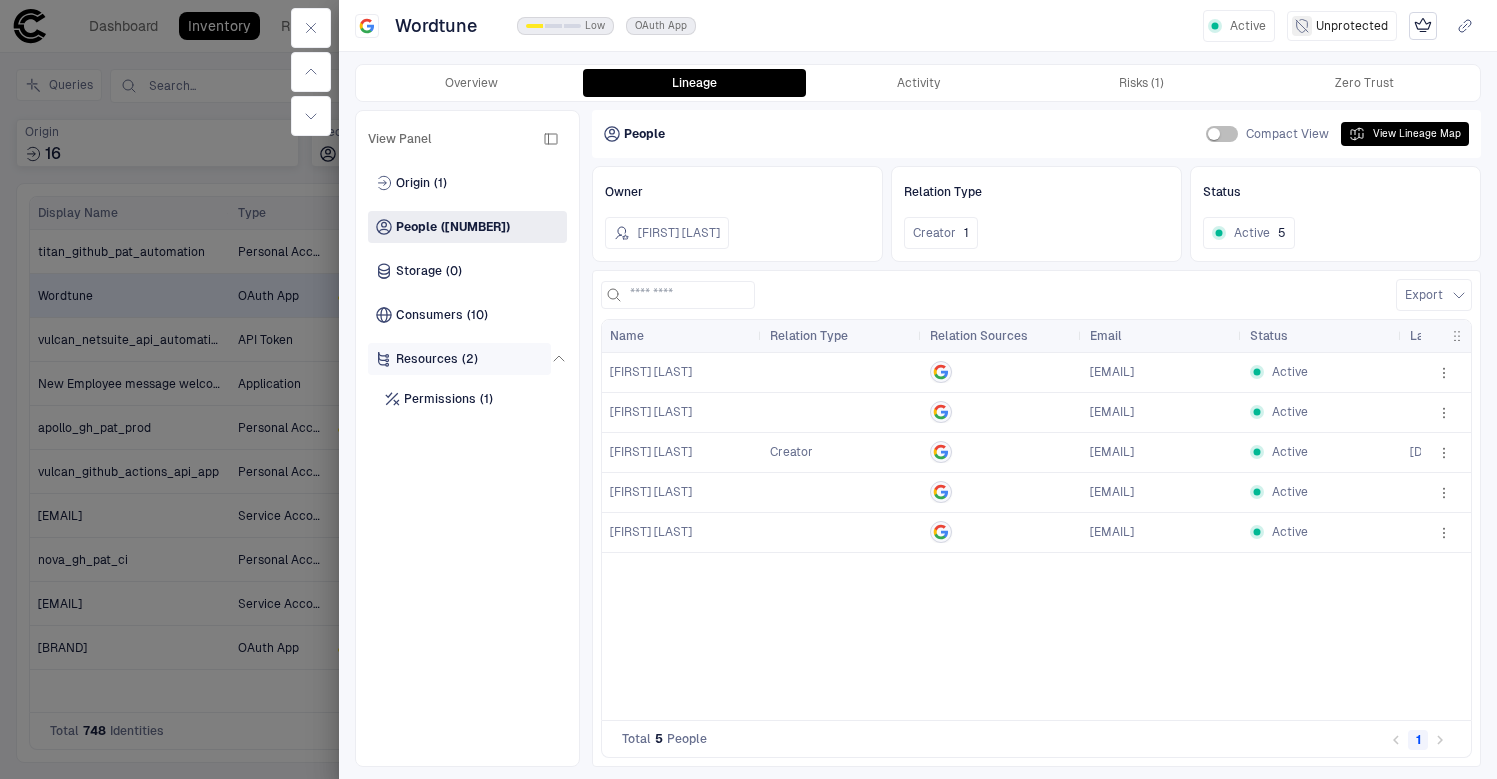 click on "Resources" at bounding box center [427, 359] 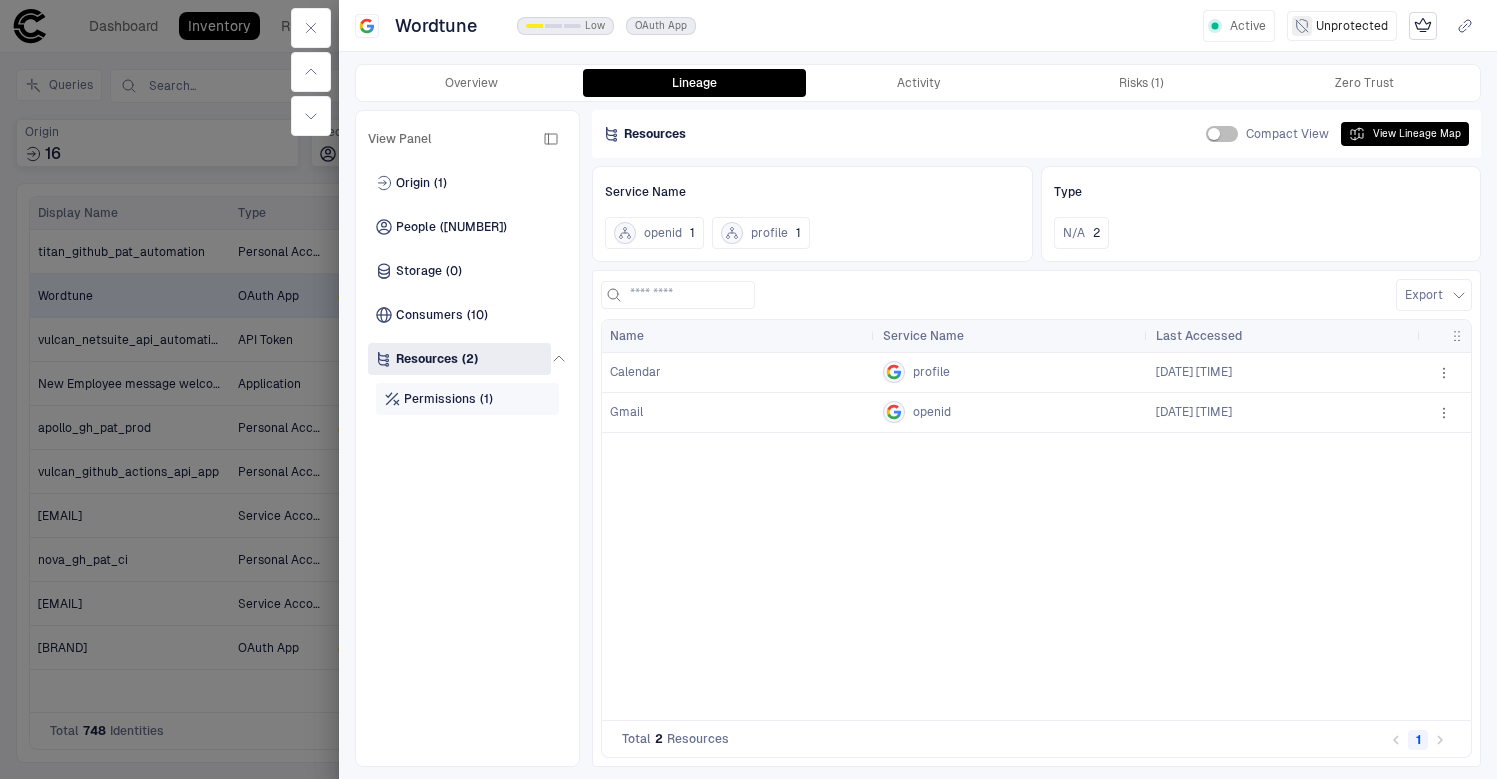 click on "Permissions" at bounding box center (440, 399) 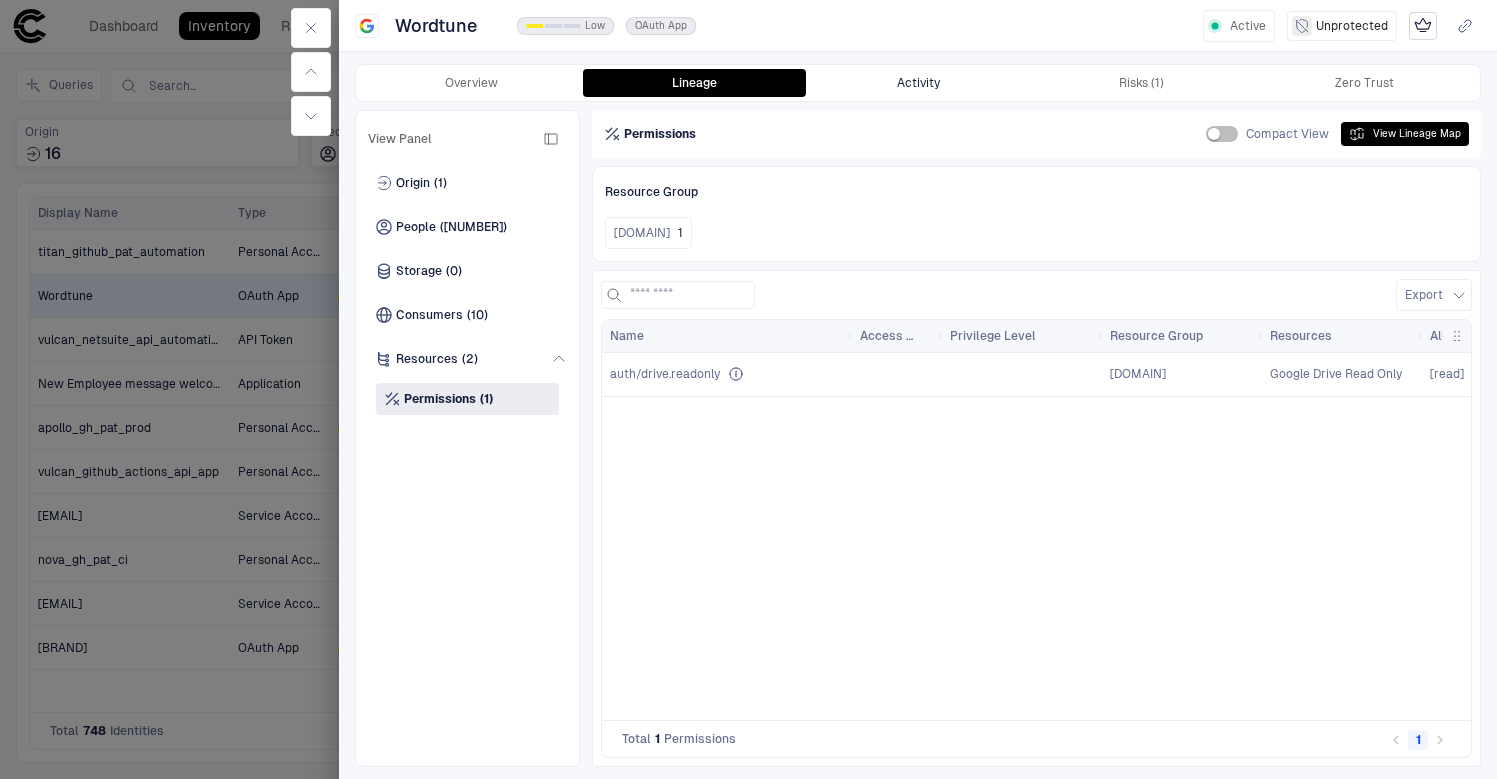 click on "Activity" at bounding box center [917, 83] 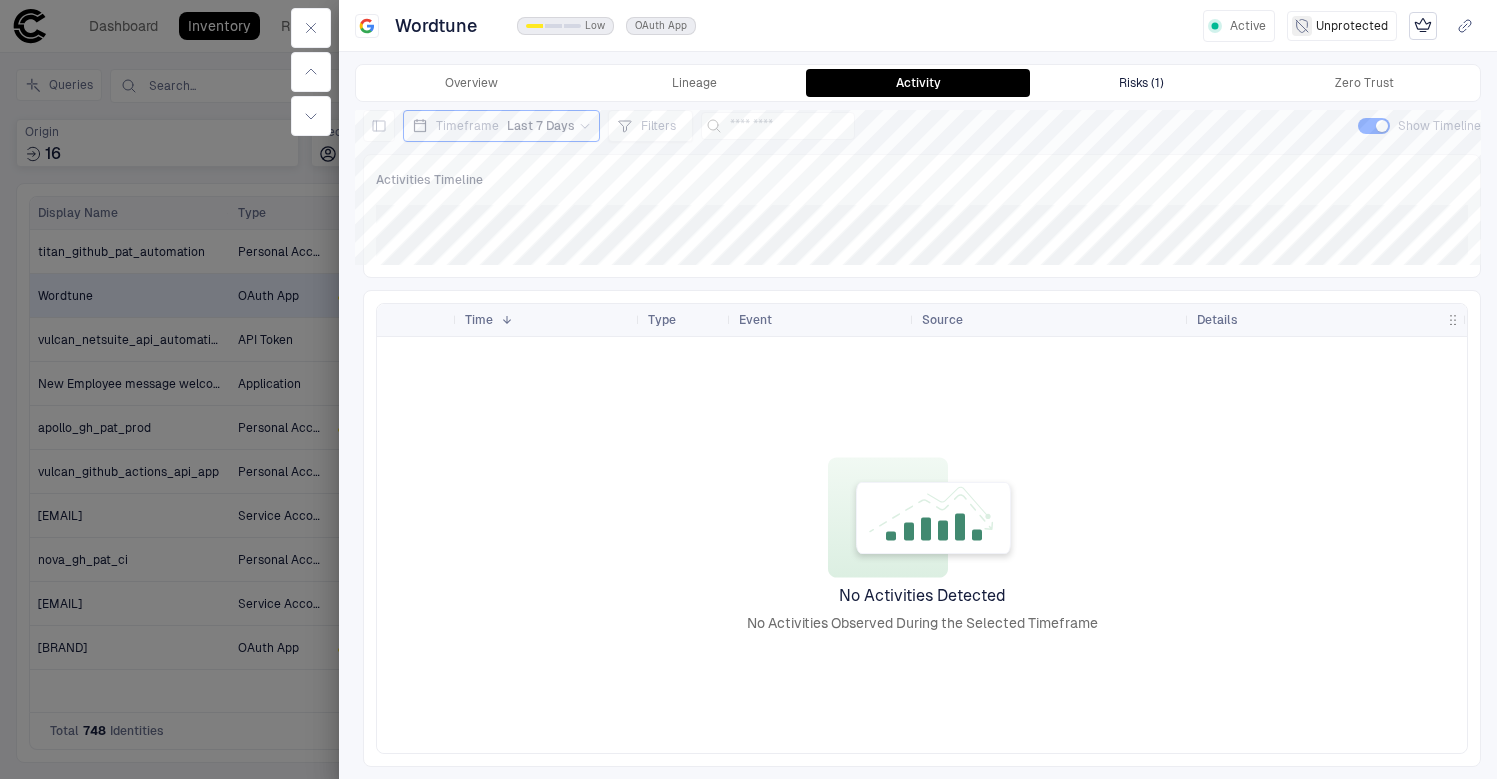 click on "Risks (1)" at bounding box center (1141, 83) 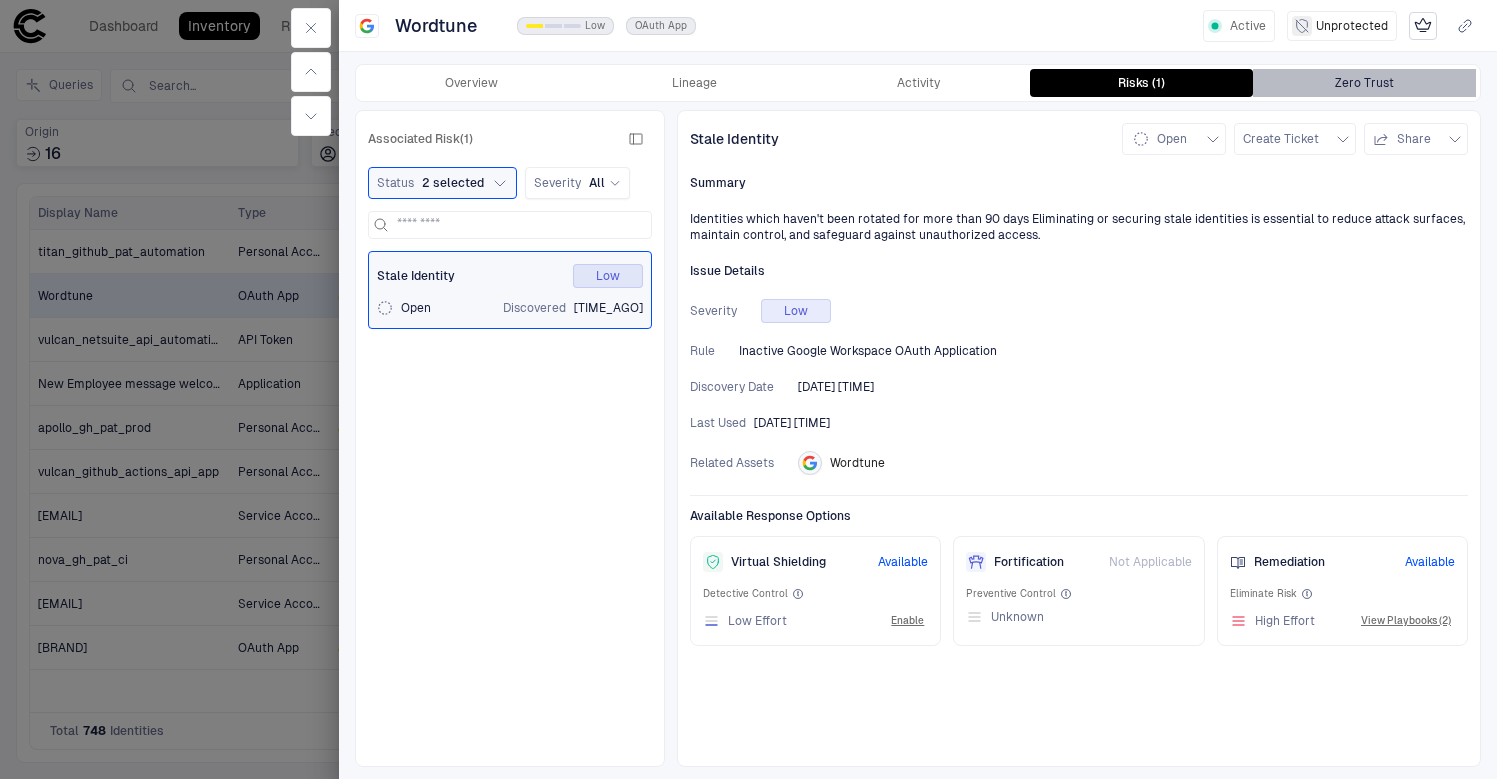 click on "Zero Trust" at bounding box center (1364, 83) 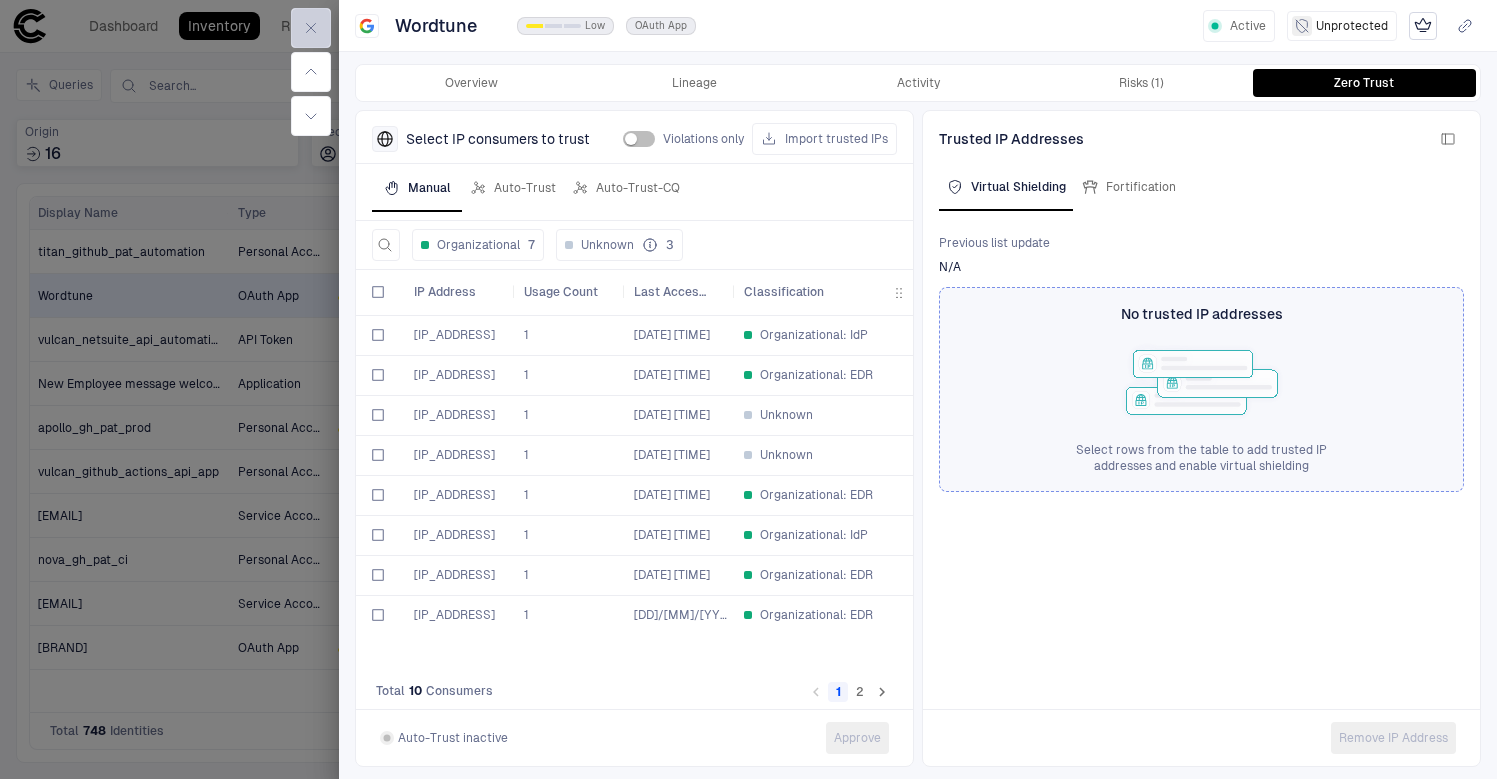 click 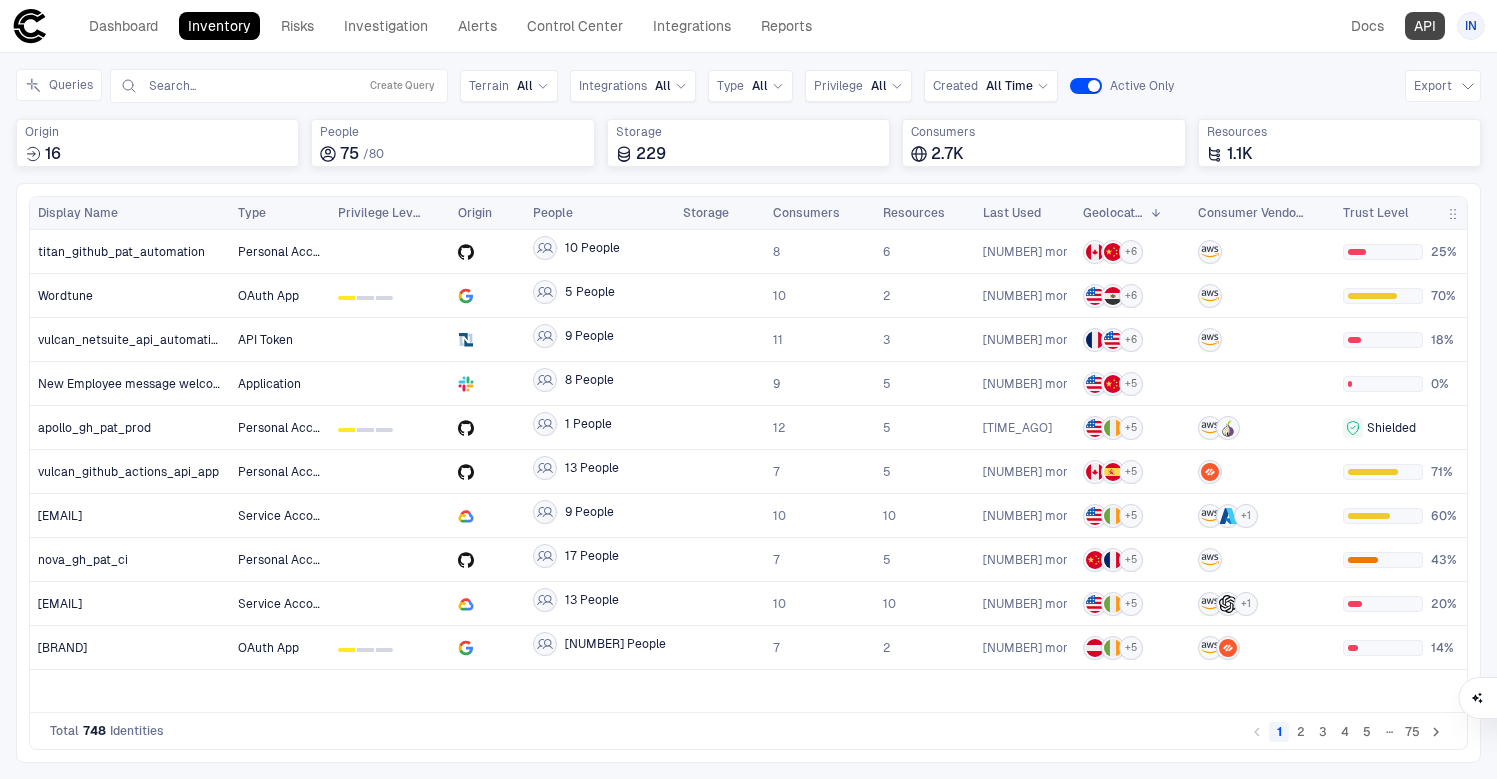 click on "API" at bounding box center (1425, 26) 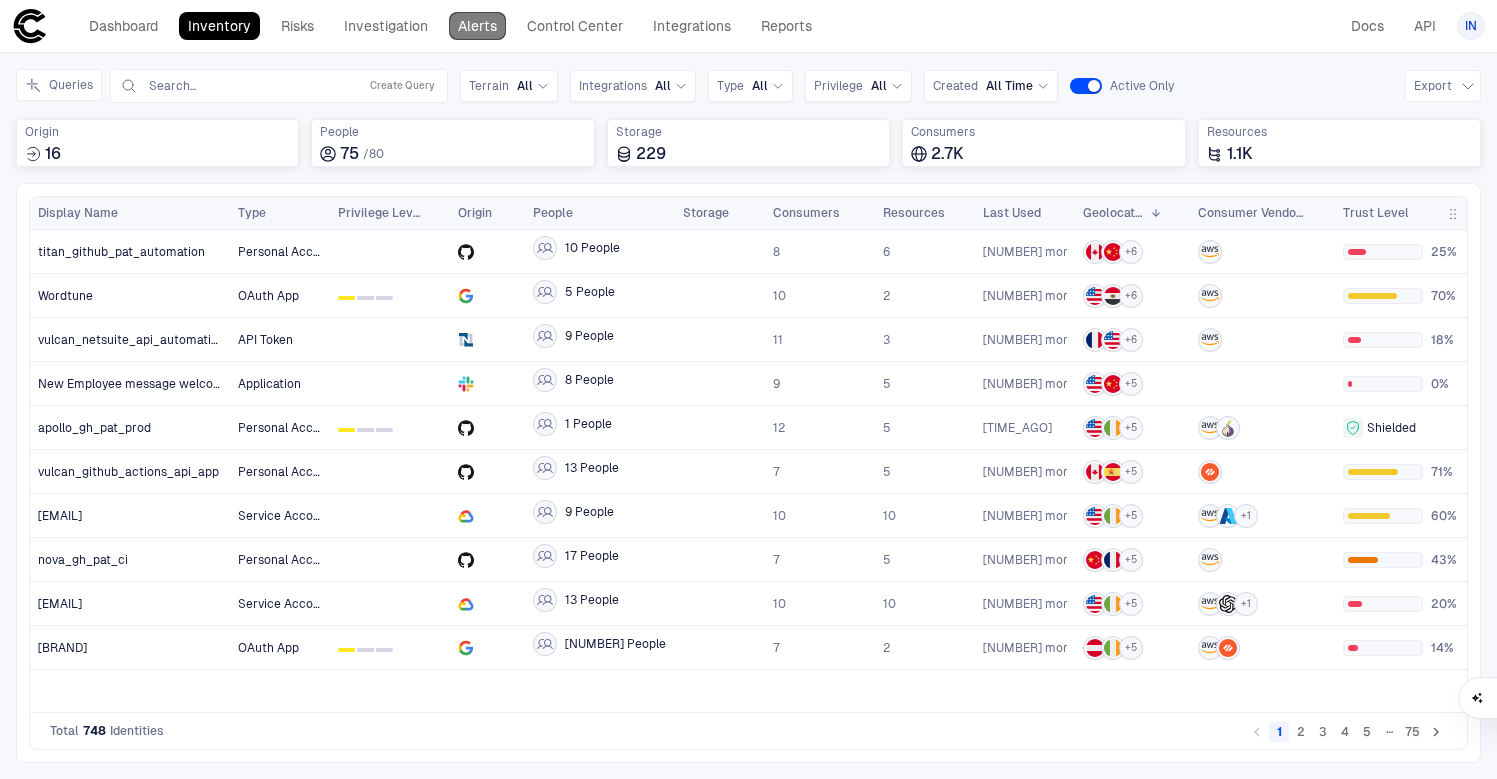 click on "Alerts" at bounding box center [477, 26] 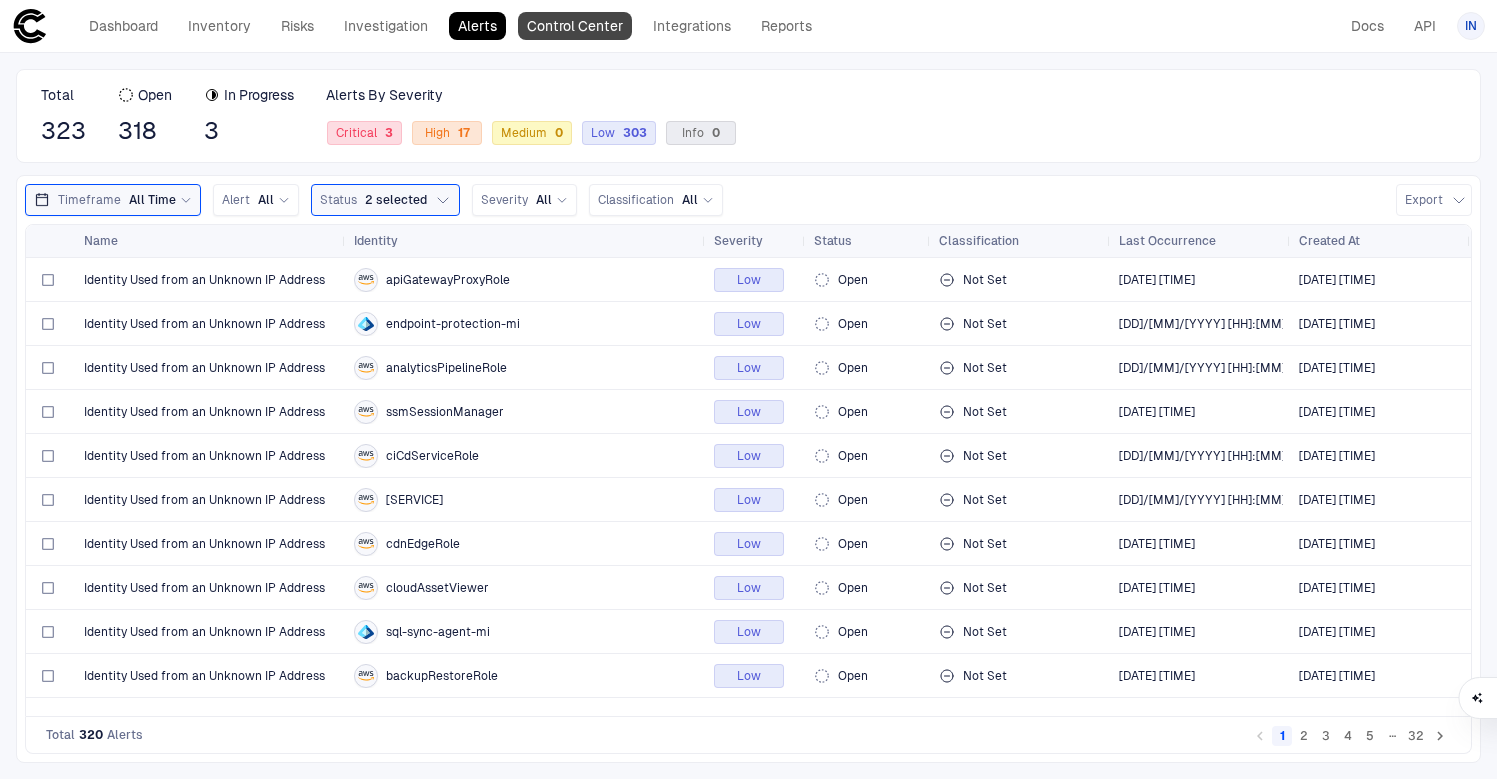 click on "Control Center" at bounding box center (575, 26) 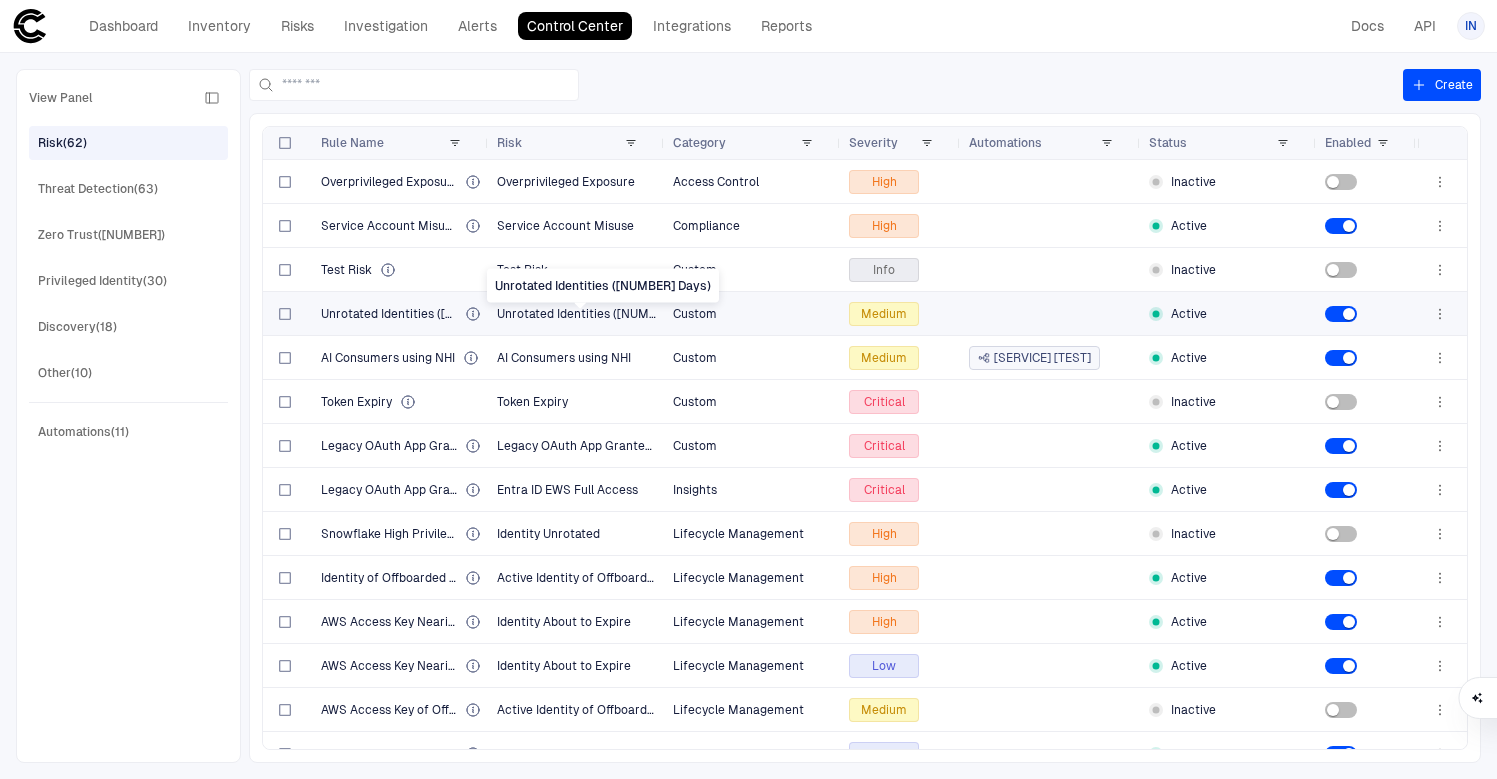 scroll, scrollTop: 40, scrollLeft: 0, axis: vertical 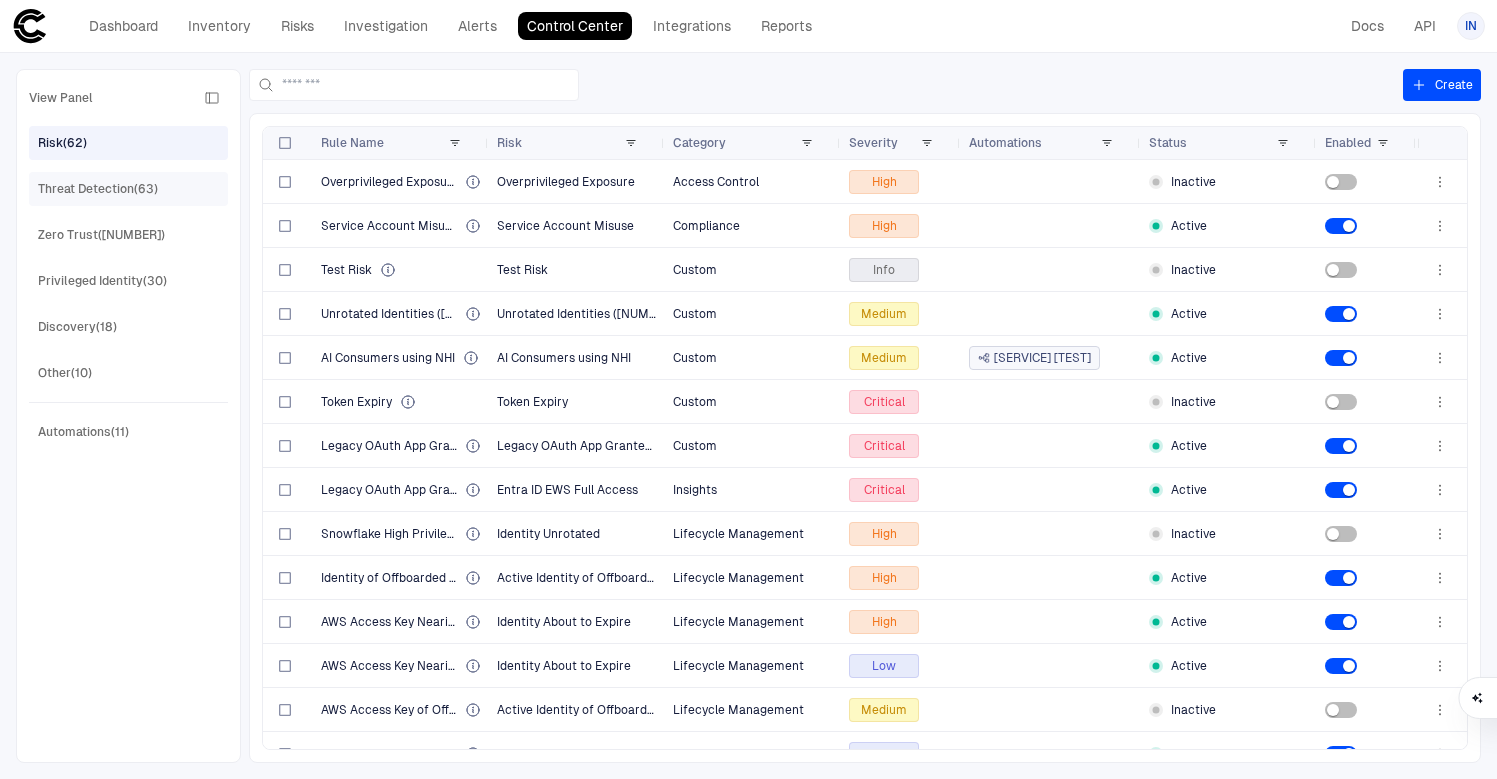 click on "Threat Detection  (63)" at bounding box center (98, 189) 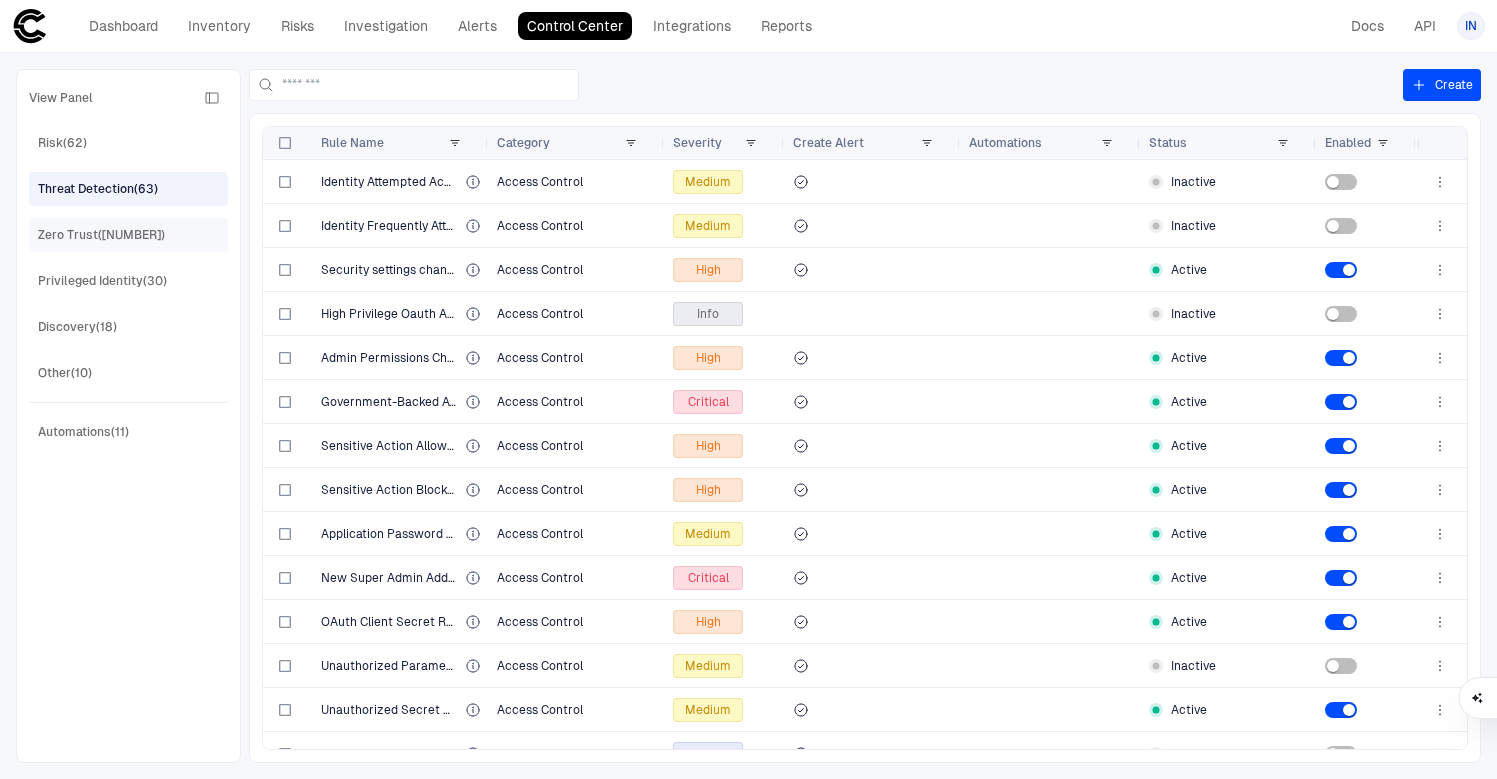 click on "Zero Trust  (7)" at bounding box center [101, 235] 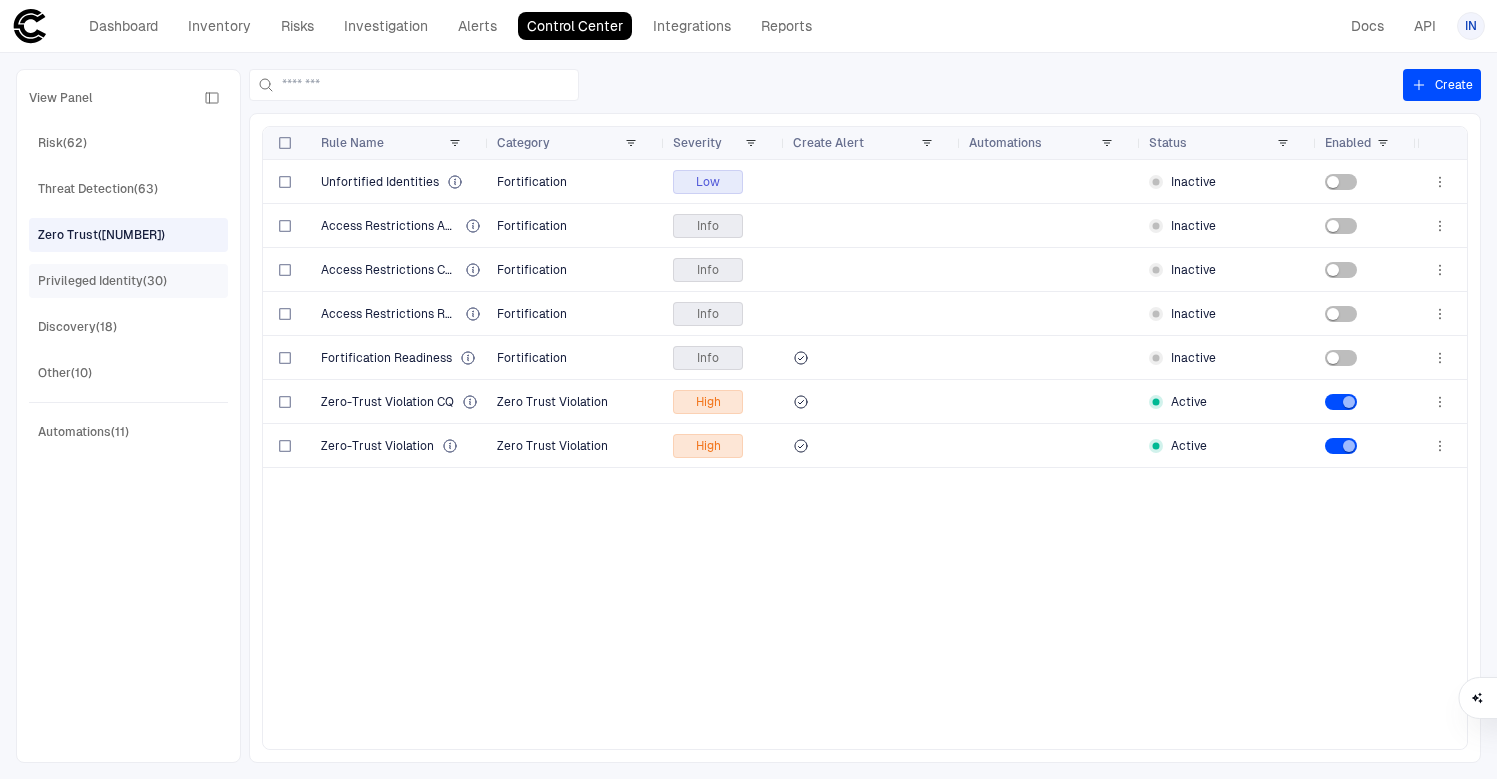 click on "Privileged Identity  (30)" at bounding box center [102, 281] 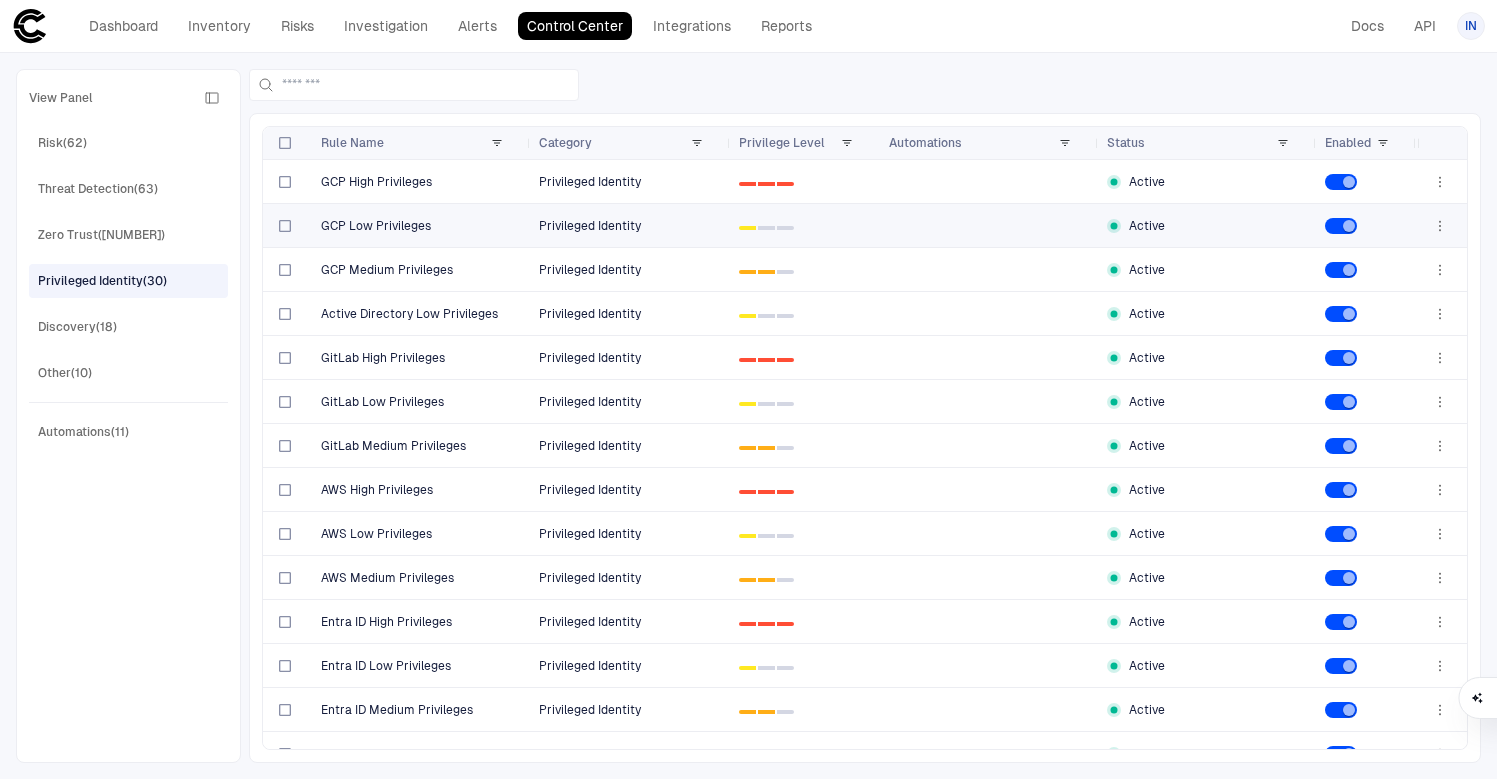 click at bounding box center [1341, 226] 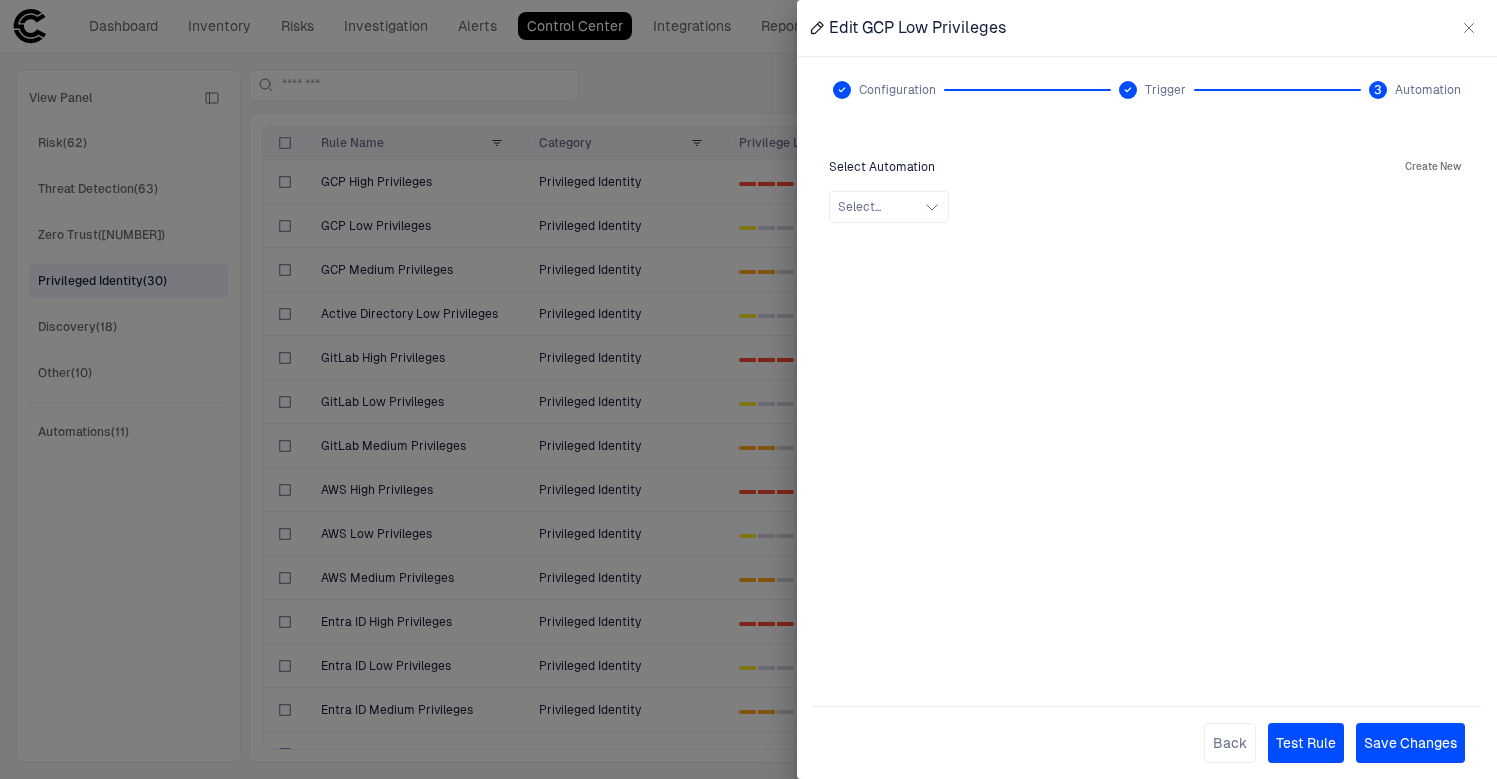 click at bounding box center [748, 389] 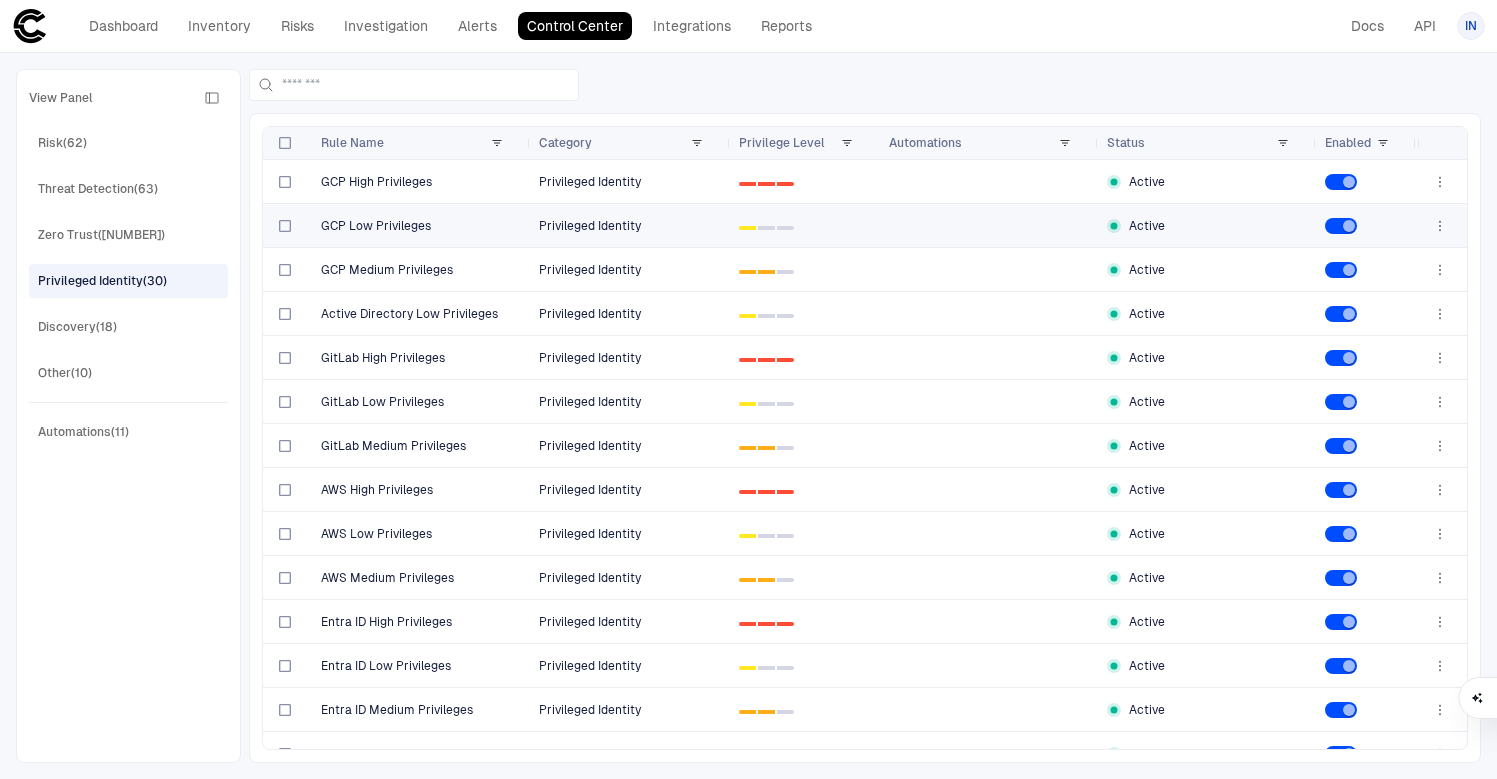click at bounding box center (1341, 226) 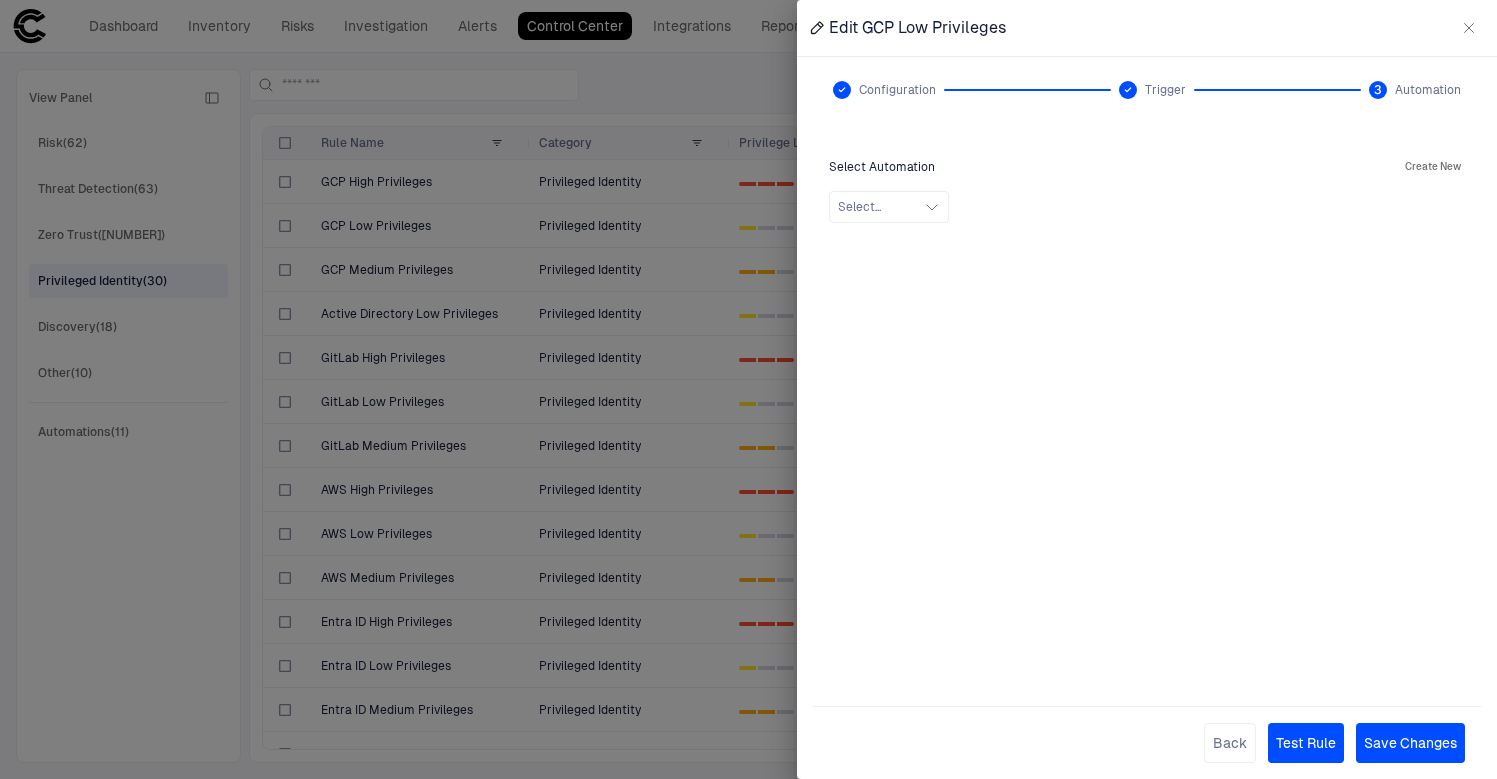 click on "Configuration Trigger 3 Automation Select Automation Create New Select... Back Test Rule Save Changes" at bounding box center (1147, 418) 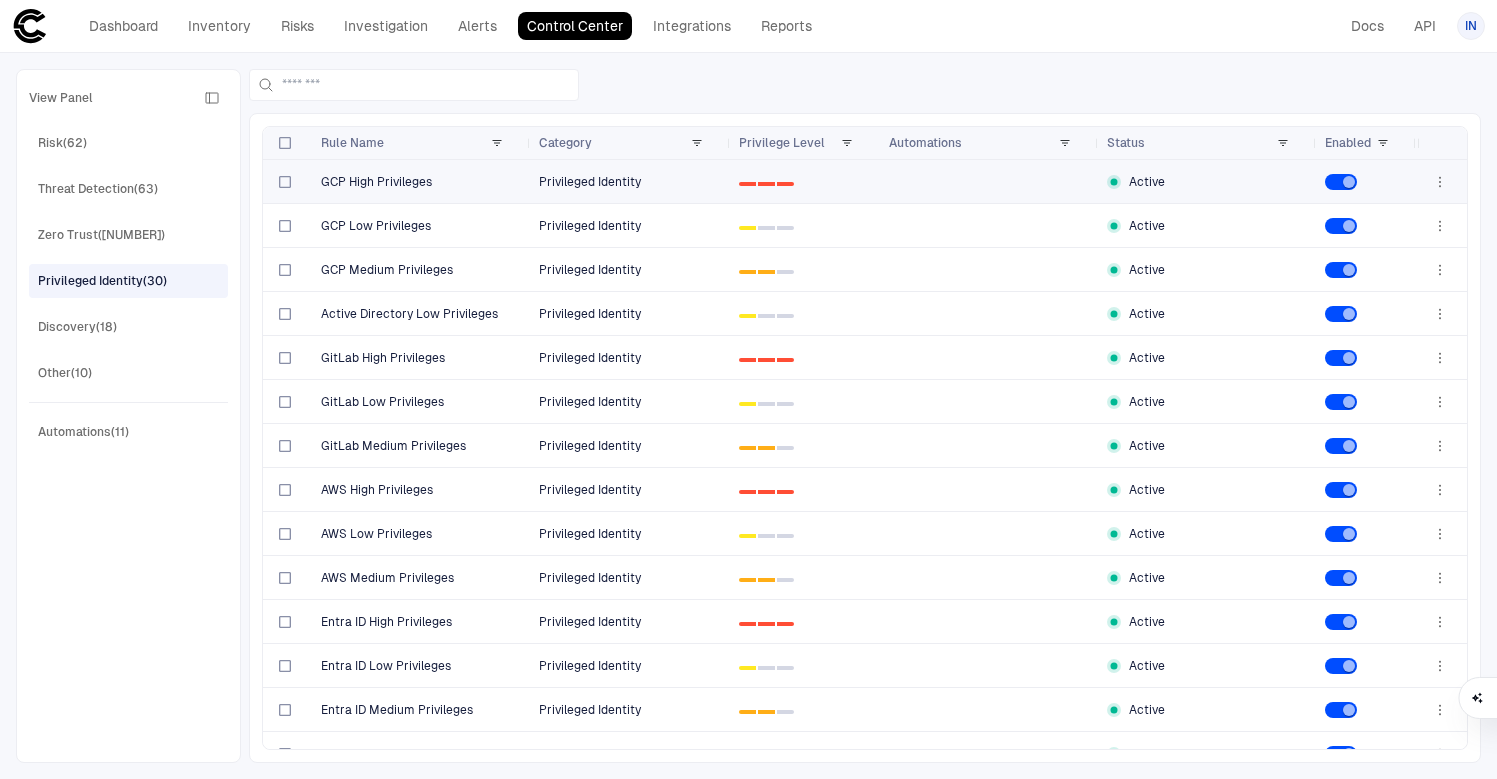 click at bounding box center (1341, 182) 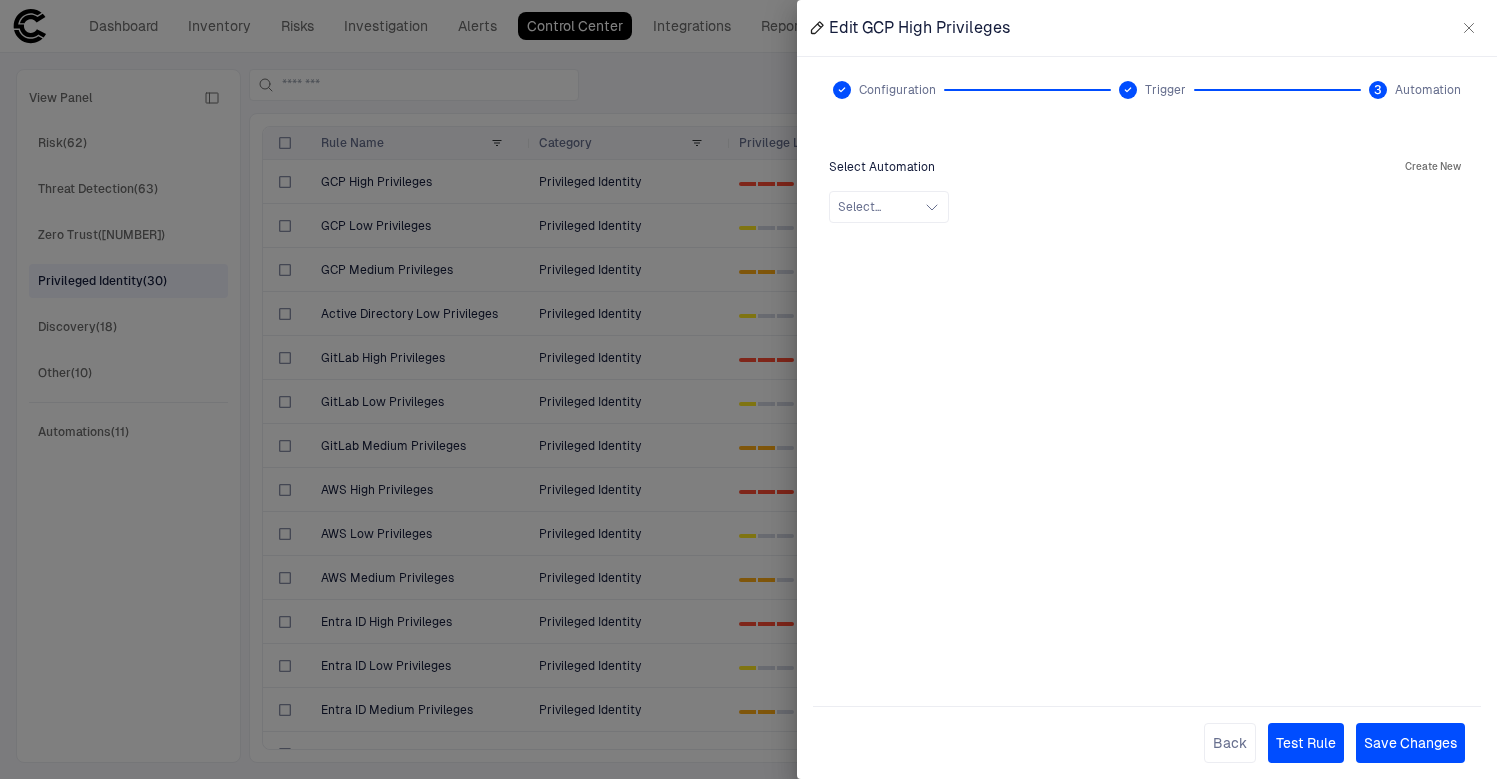 click on "Test Rule" at bounding box center [1306, 743] 